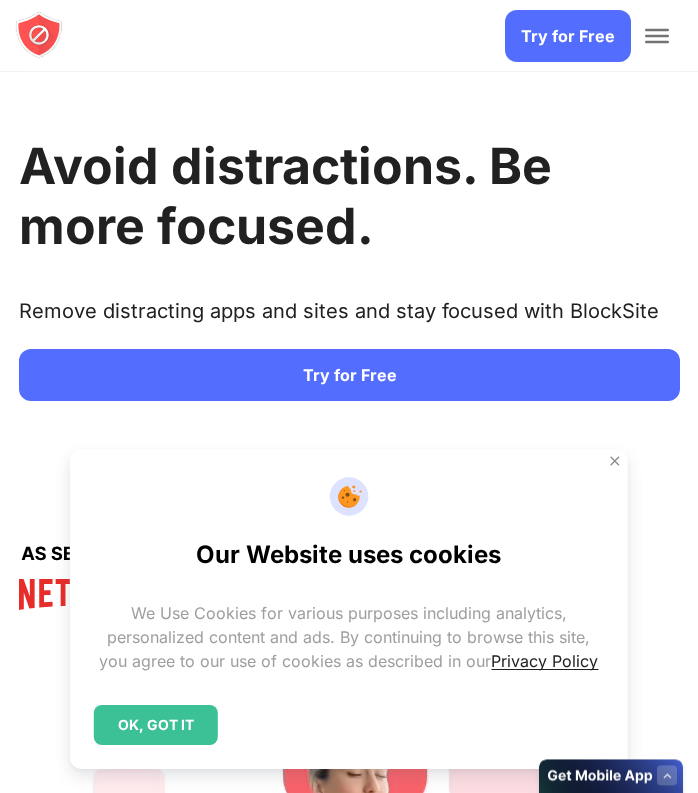 scroll, scrollTop: 0, scrollLeft: 0, axis: both 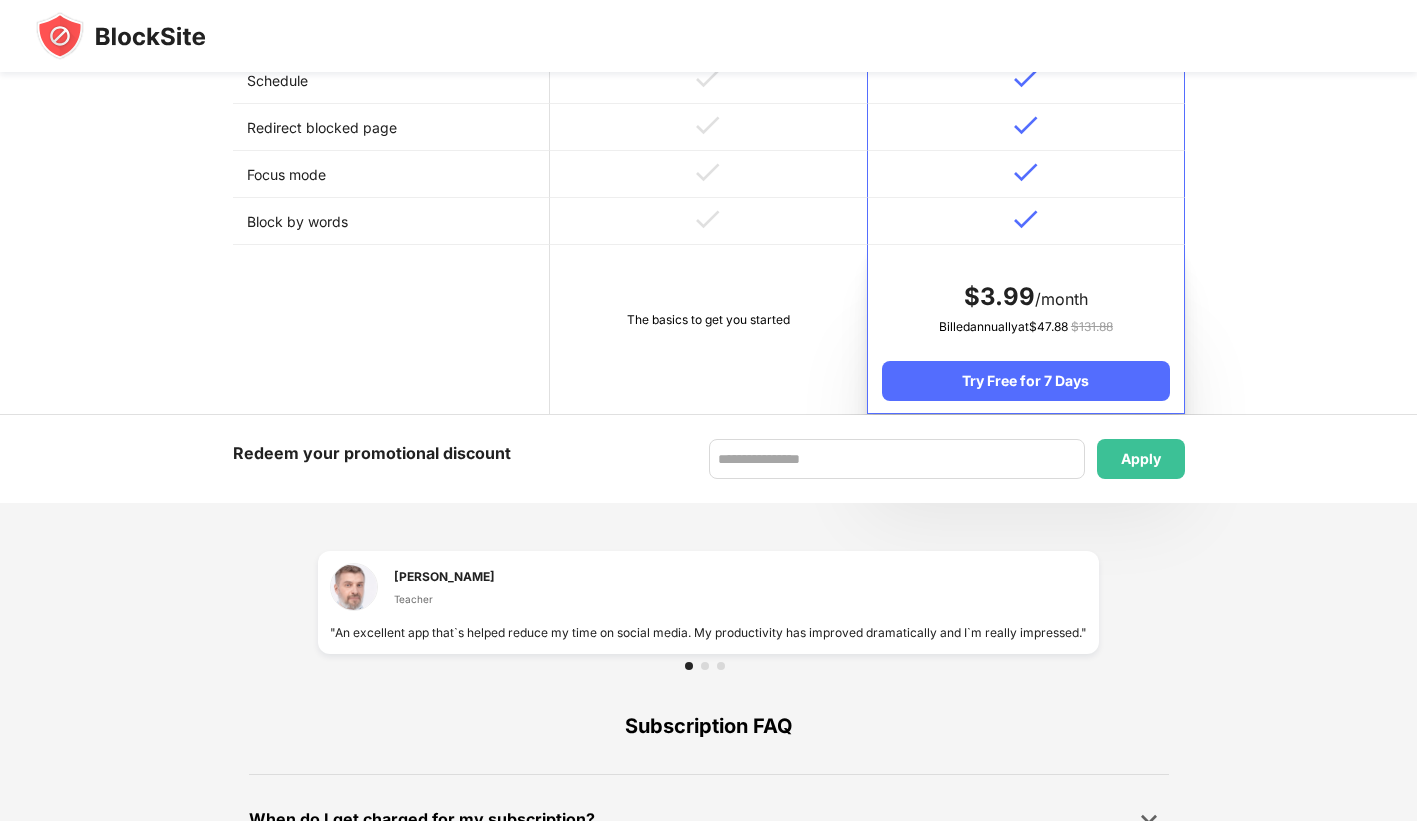 drag, startPoint x: 591, startPoint y: 279, endPoint x: 622, endPoint y: 277, distance: 31.06445 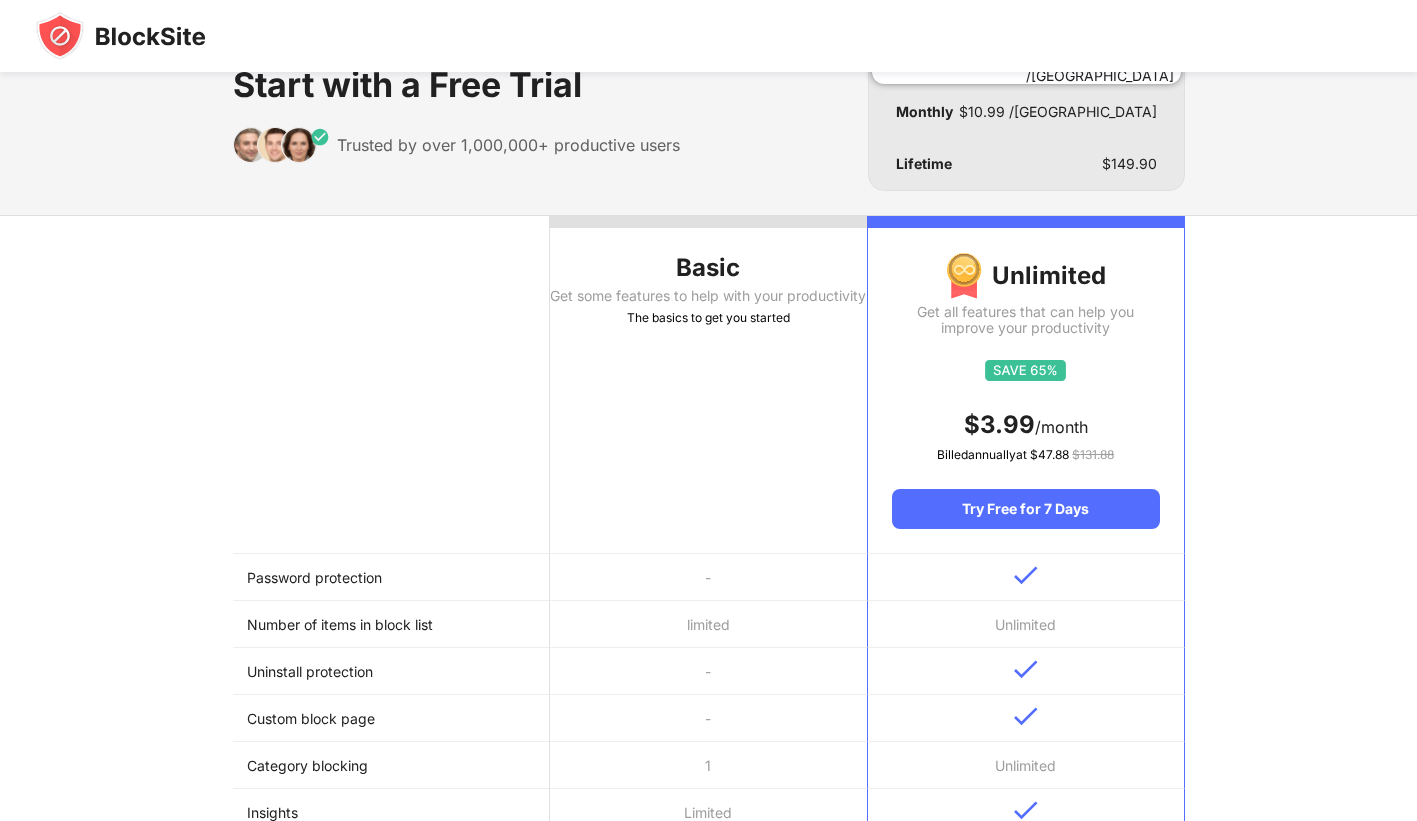 scroll, scrollTop: 0, scrollLeft: 0, axis: both 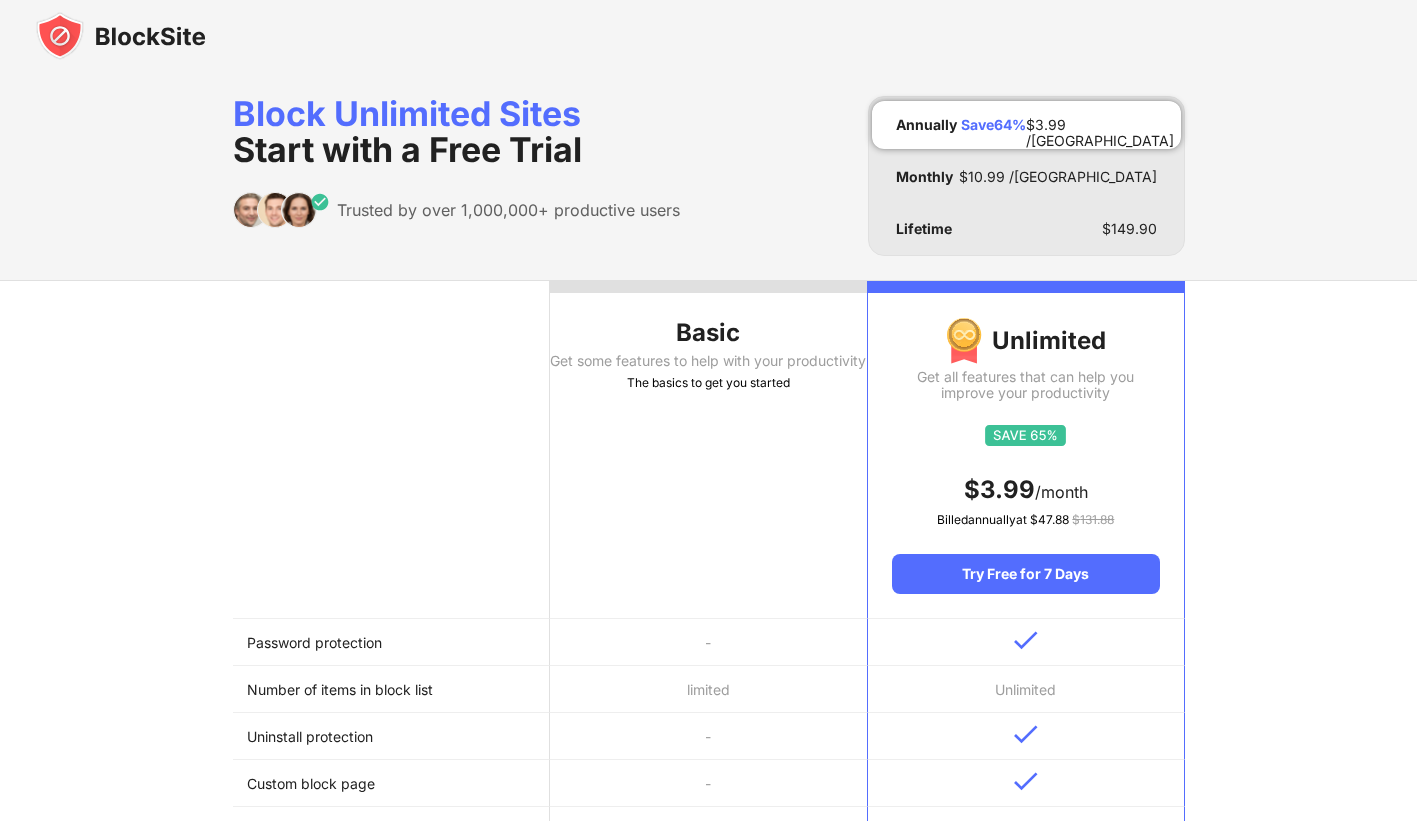 click on "Start with a Free Trial" at bounding box center [407, 149] 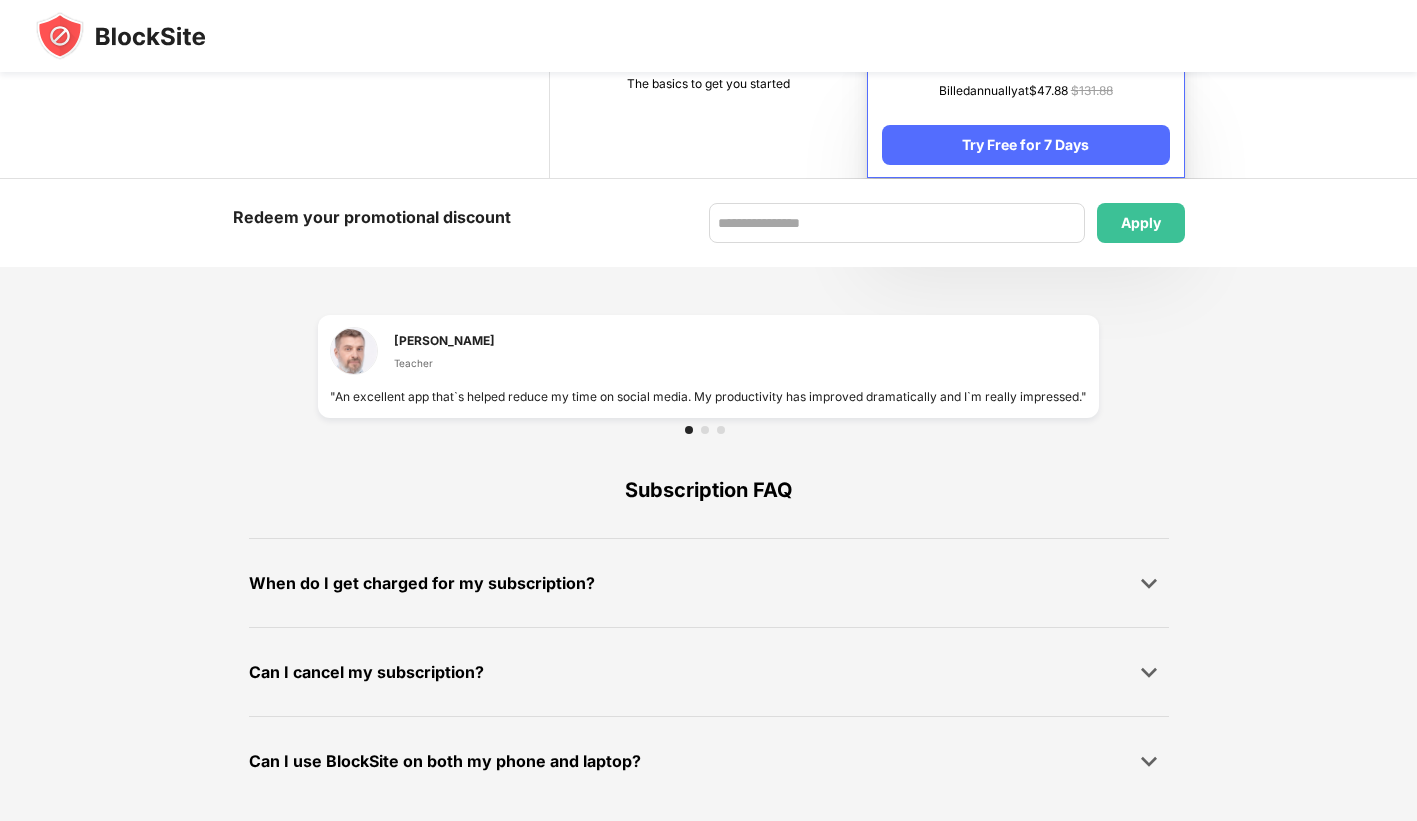 scroll, scrollTop: 1234, scrollLeft: 0, axis: vertical 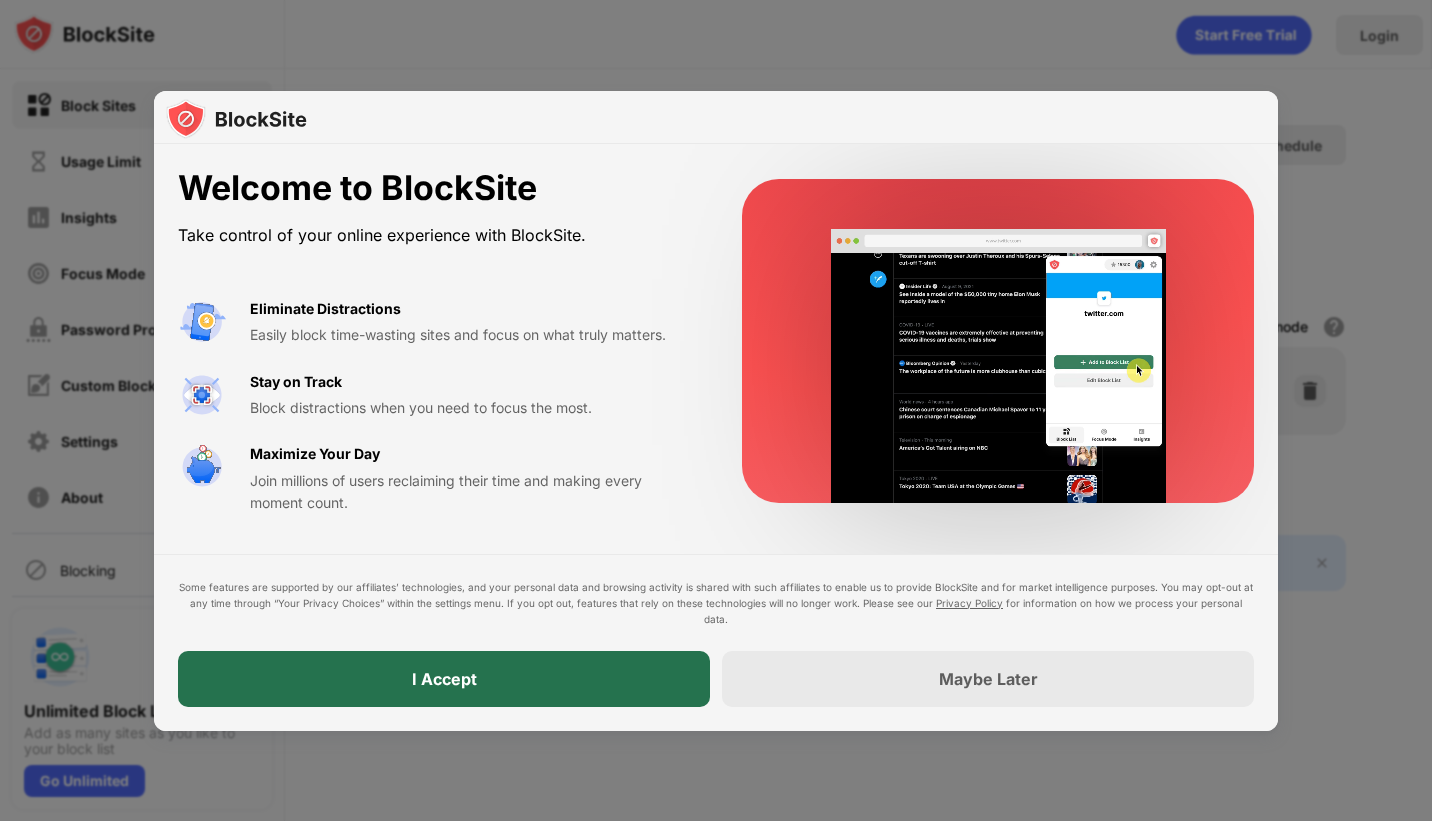 click on "I Accept" at bounding box center [444, 679] 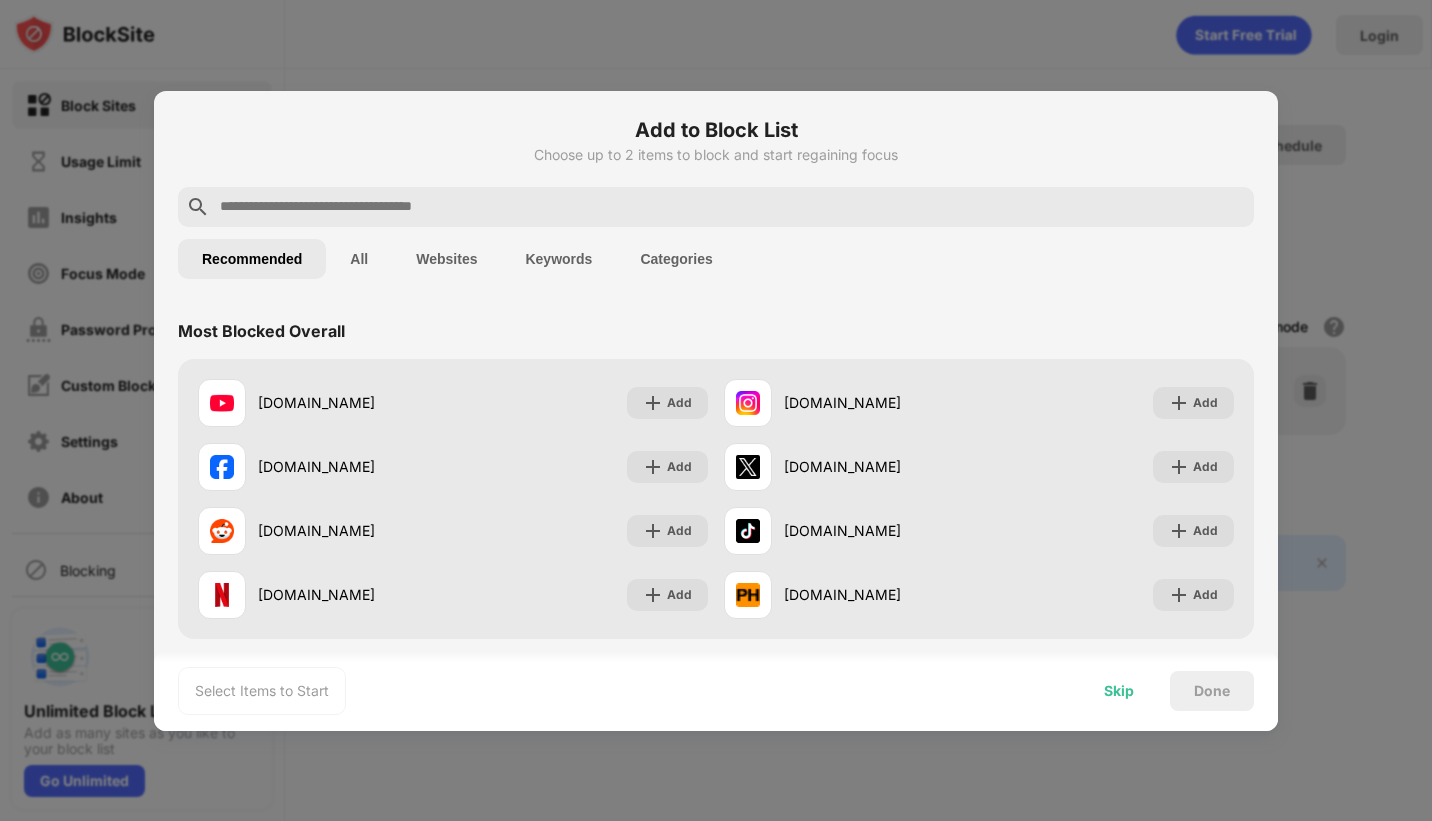 click on "Skip" at bounding box center [1119, 691] 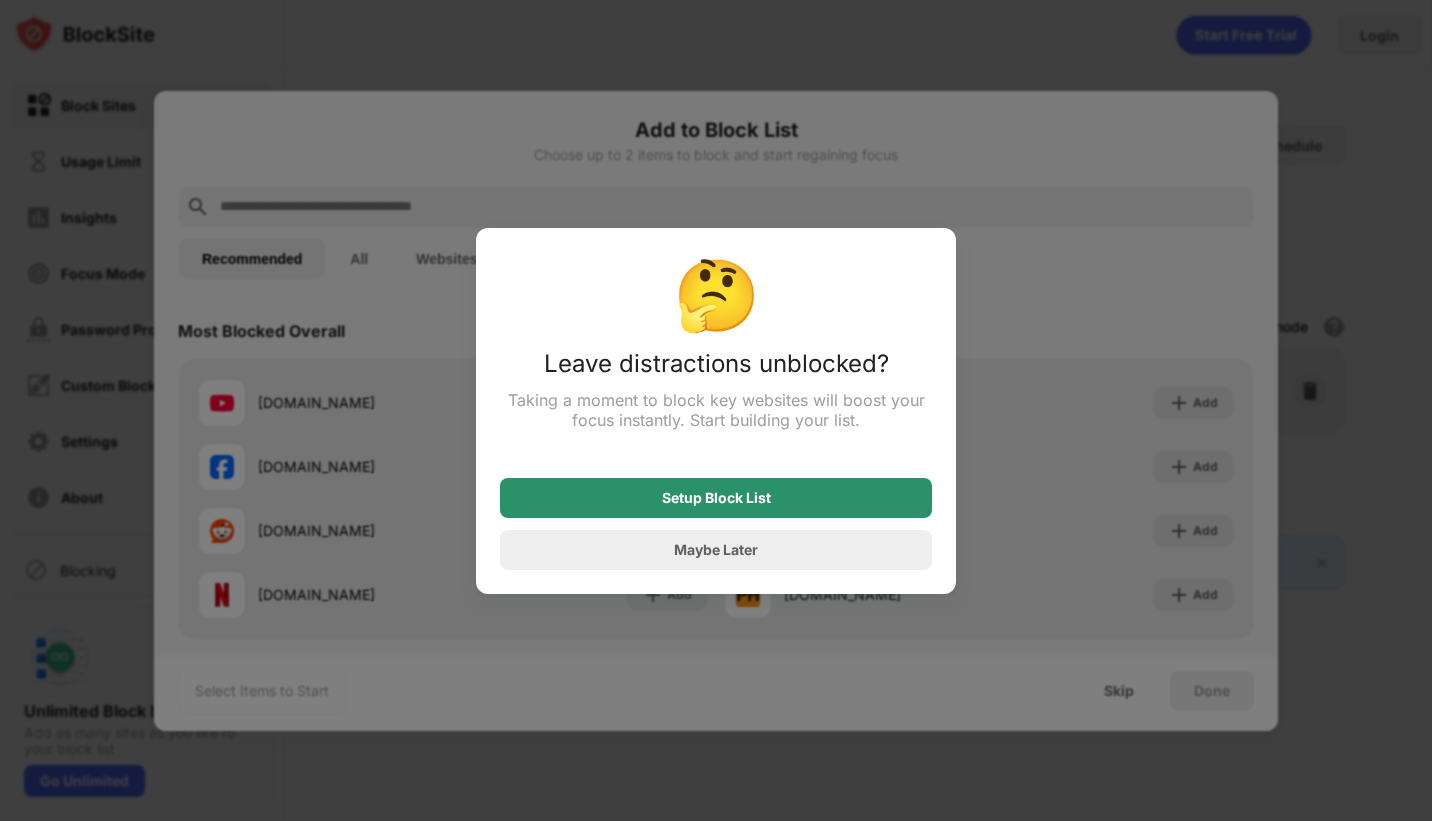 click on "Setup Block List" at bounding box center (716, 498) 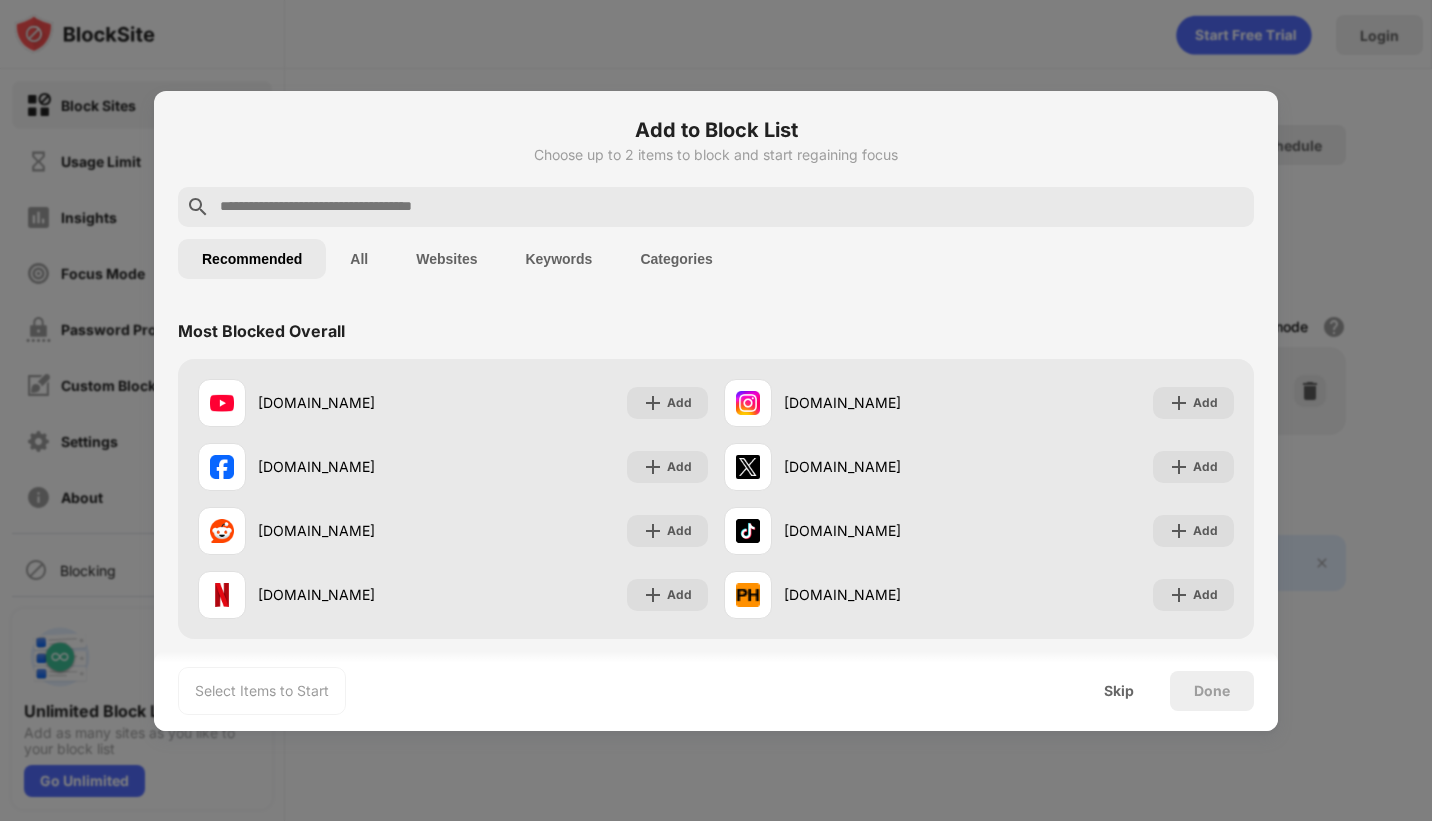 drag, startPoint x: 779, startPoint y: 502, endPoint x: 1011, endPoint y: 649, distance: 274.6507 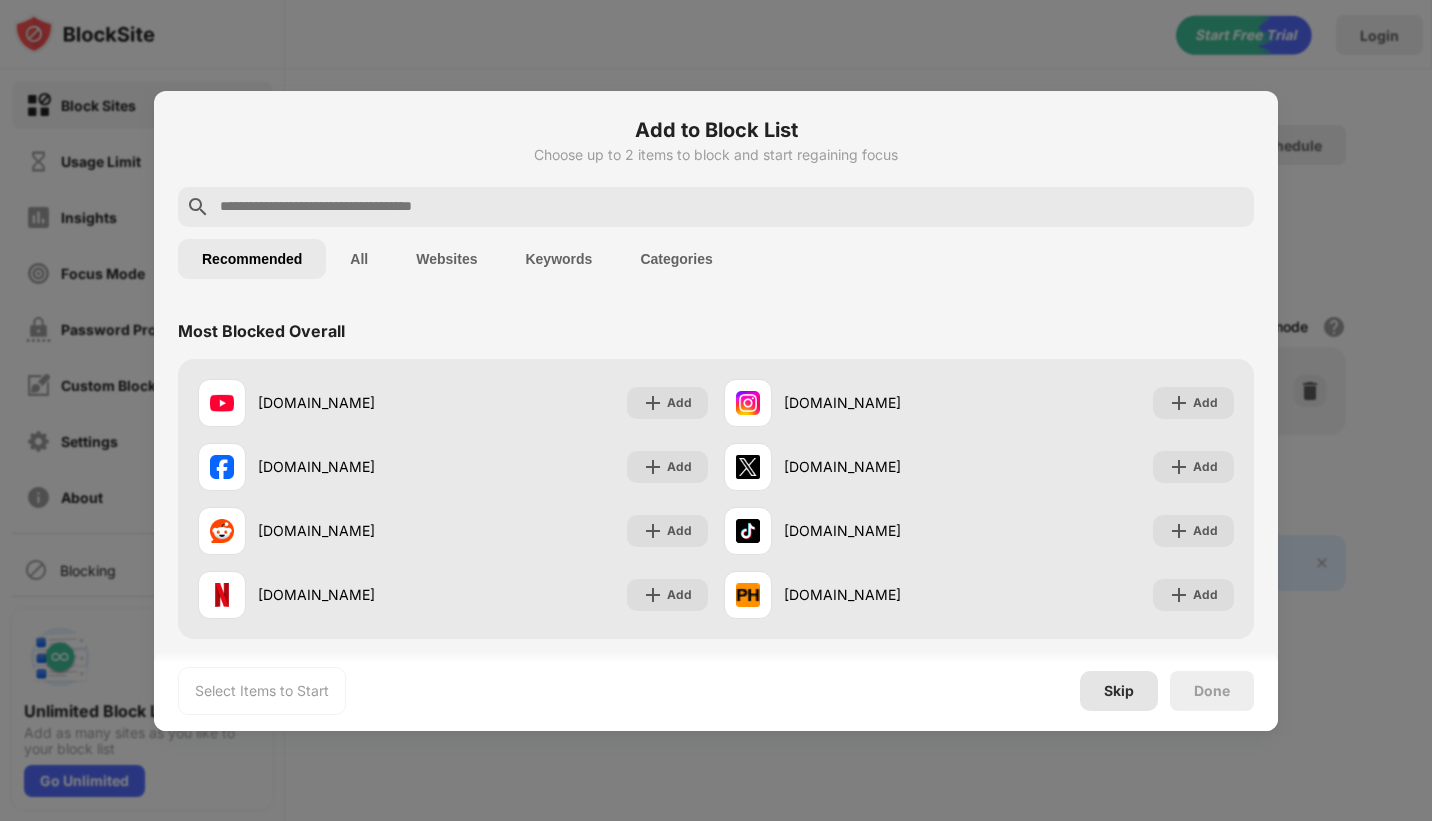 click on "Skip" at bounding box center (1119, 691) 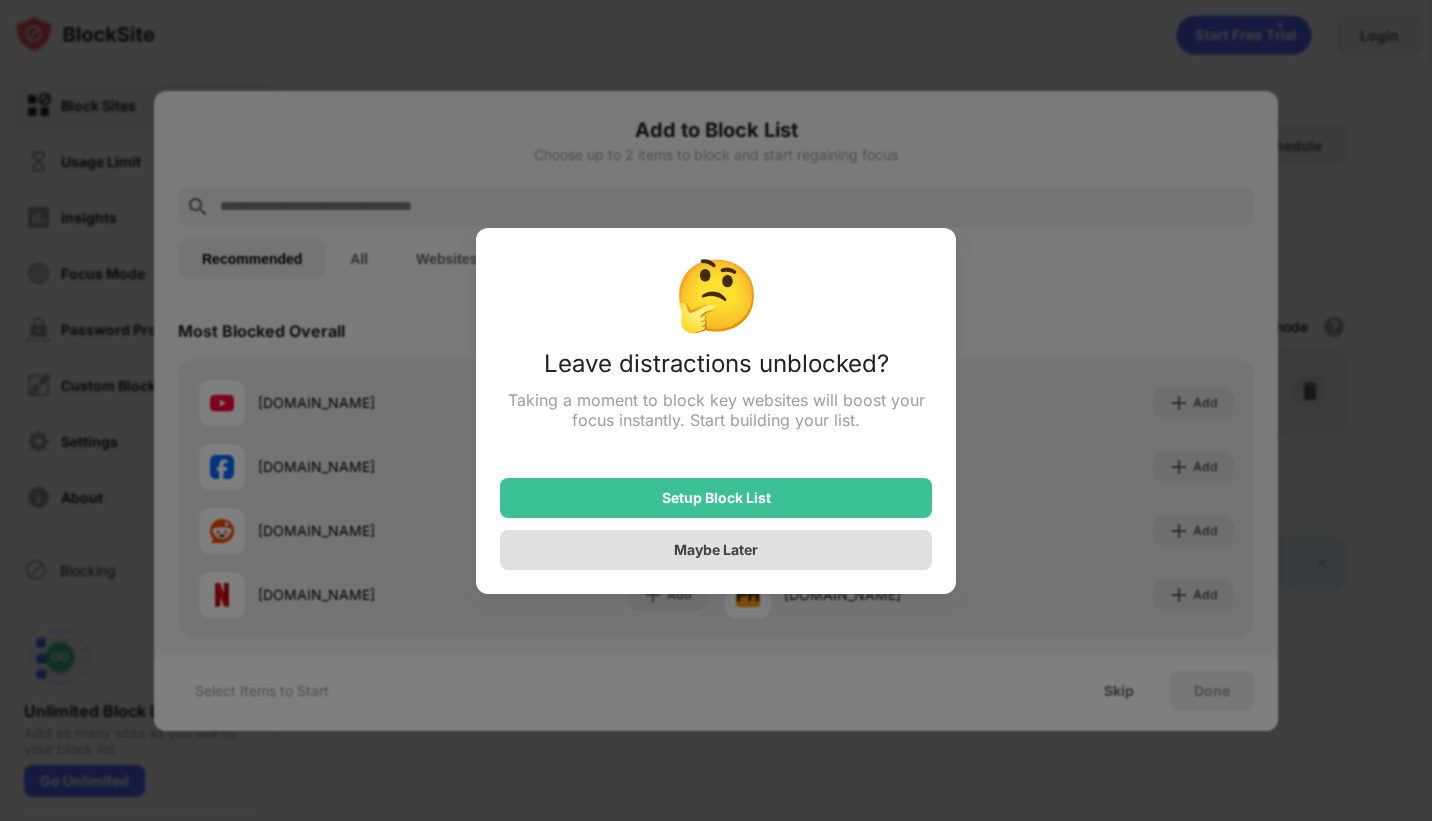 click on "Maybe Later" at bounding box center (716, 550) 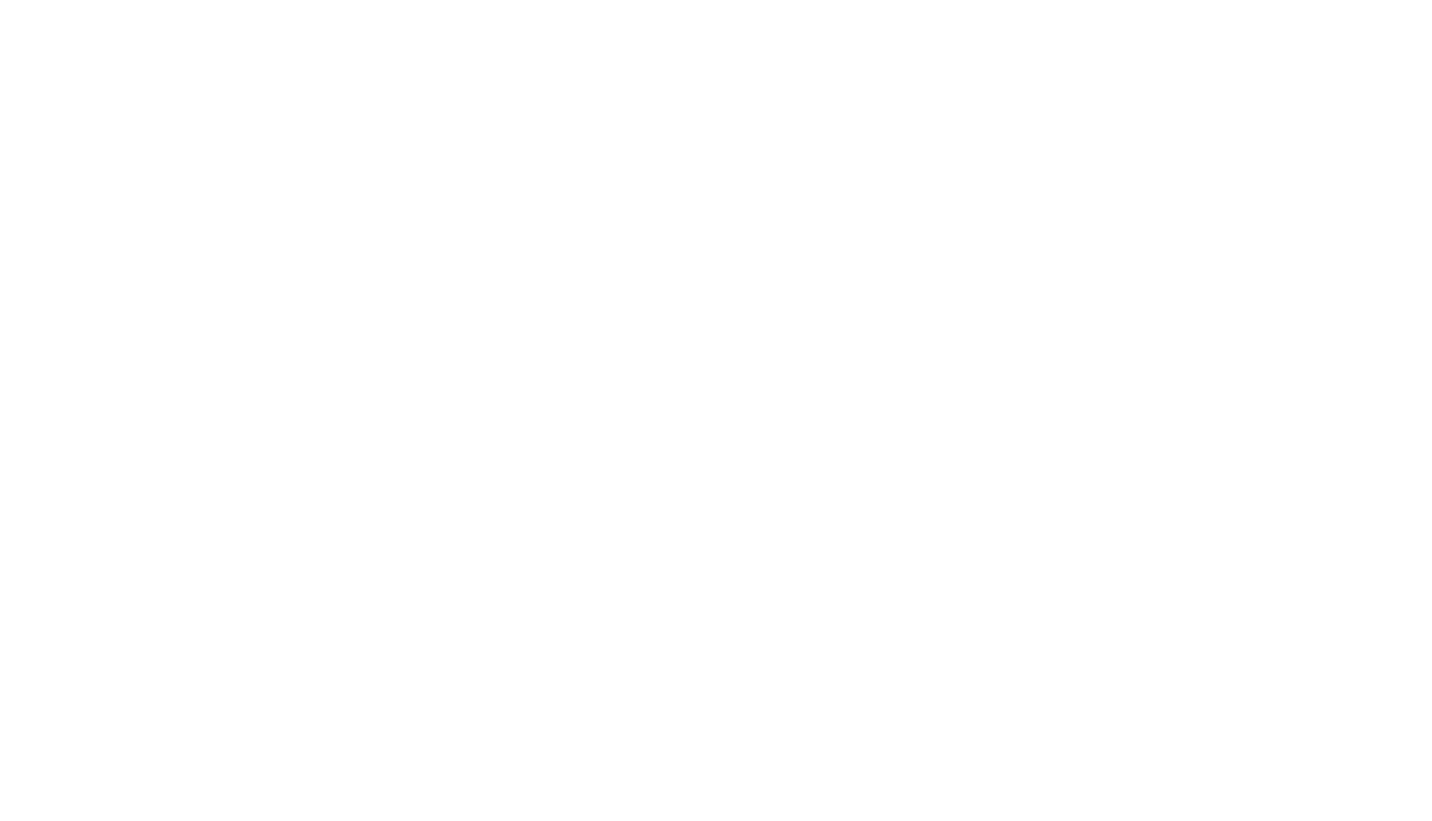 scroll, scrollTop: 0, scrollLeft: 0, axis: both 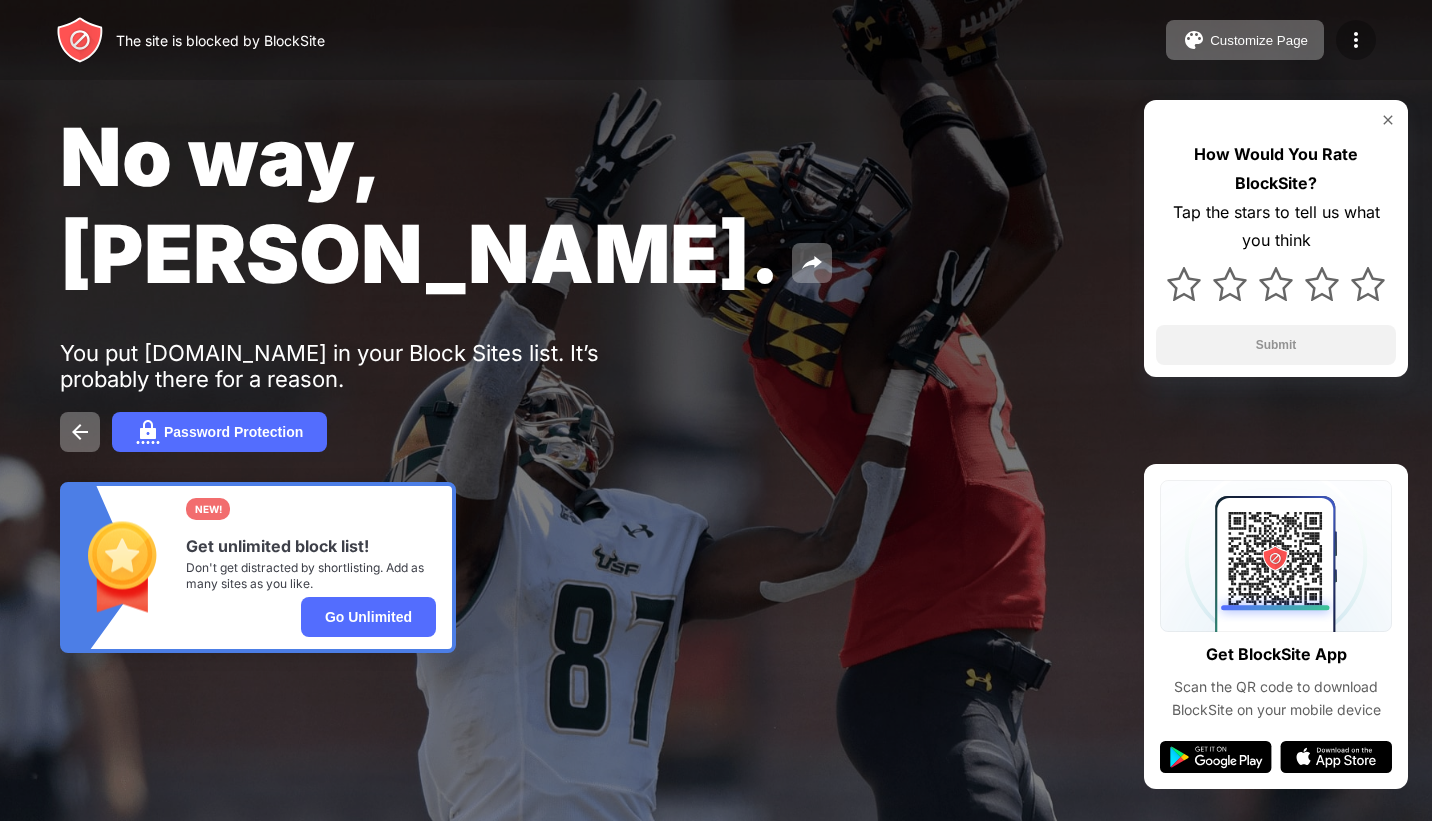 click at bounding box center [1356, 40] 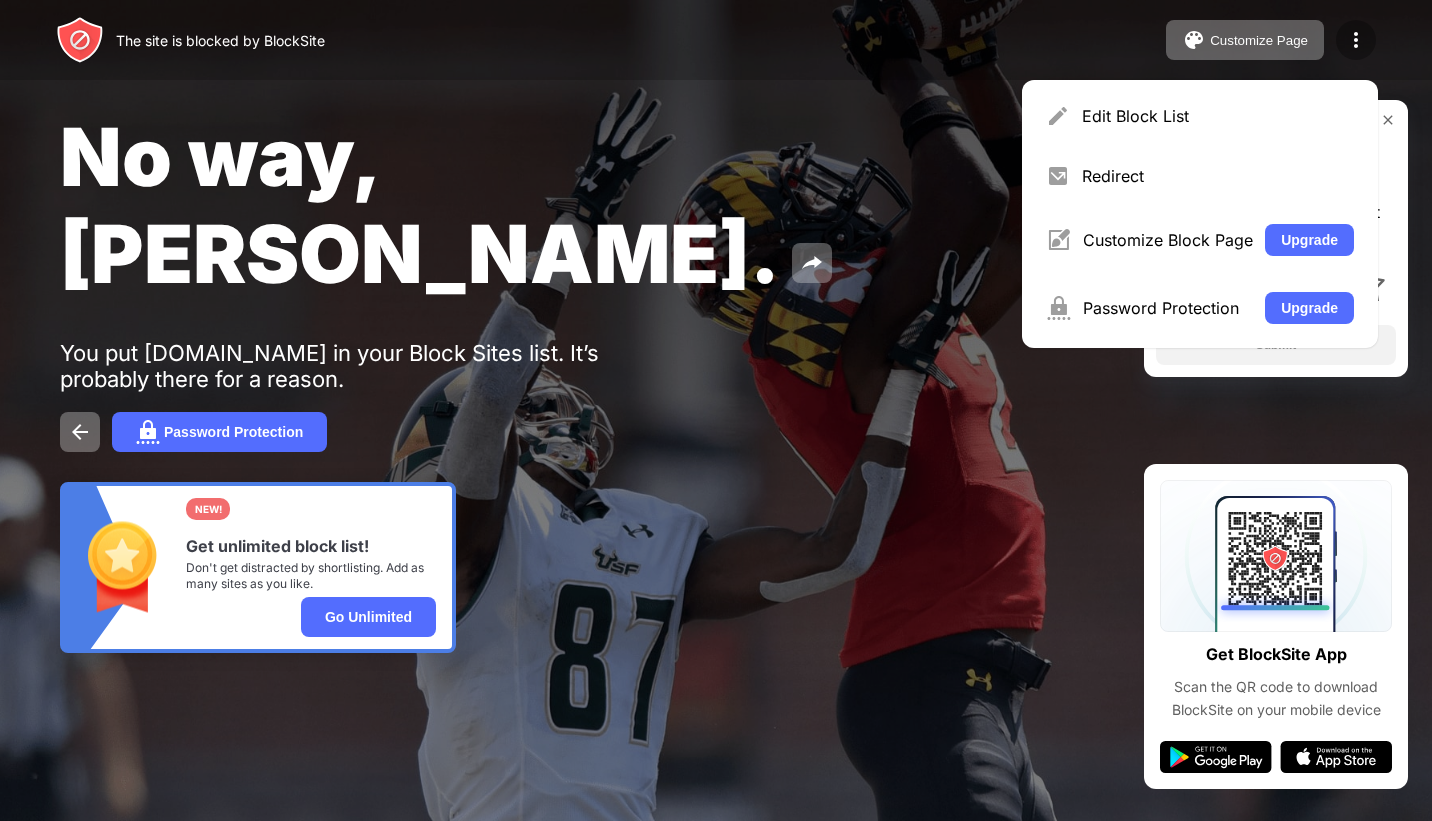 click at bounding box center [1356, 40] 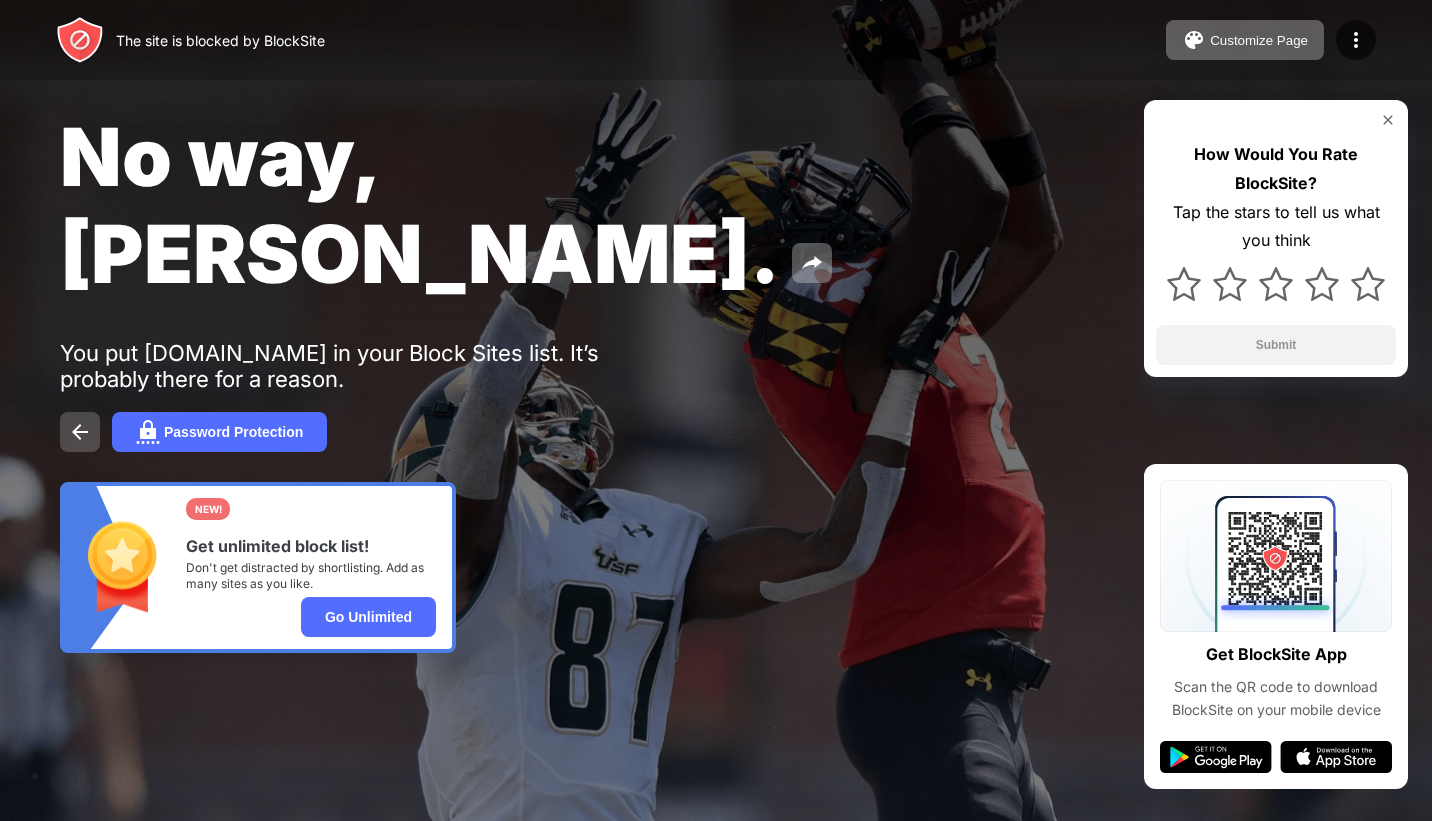 click at bounding box center (80, 432) 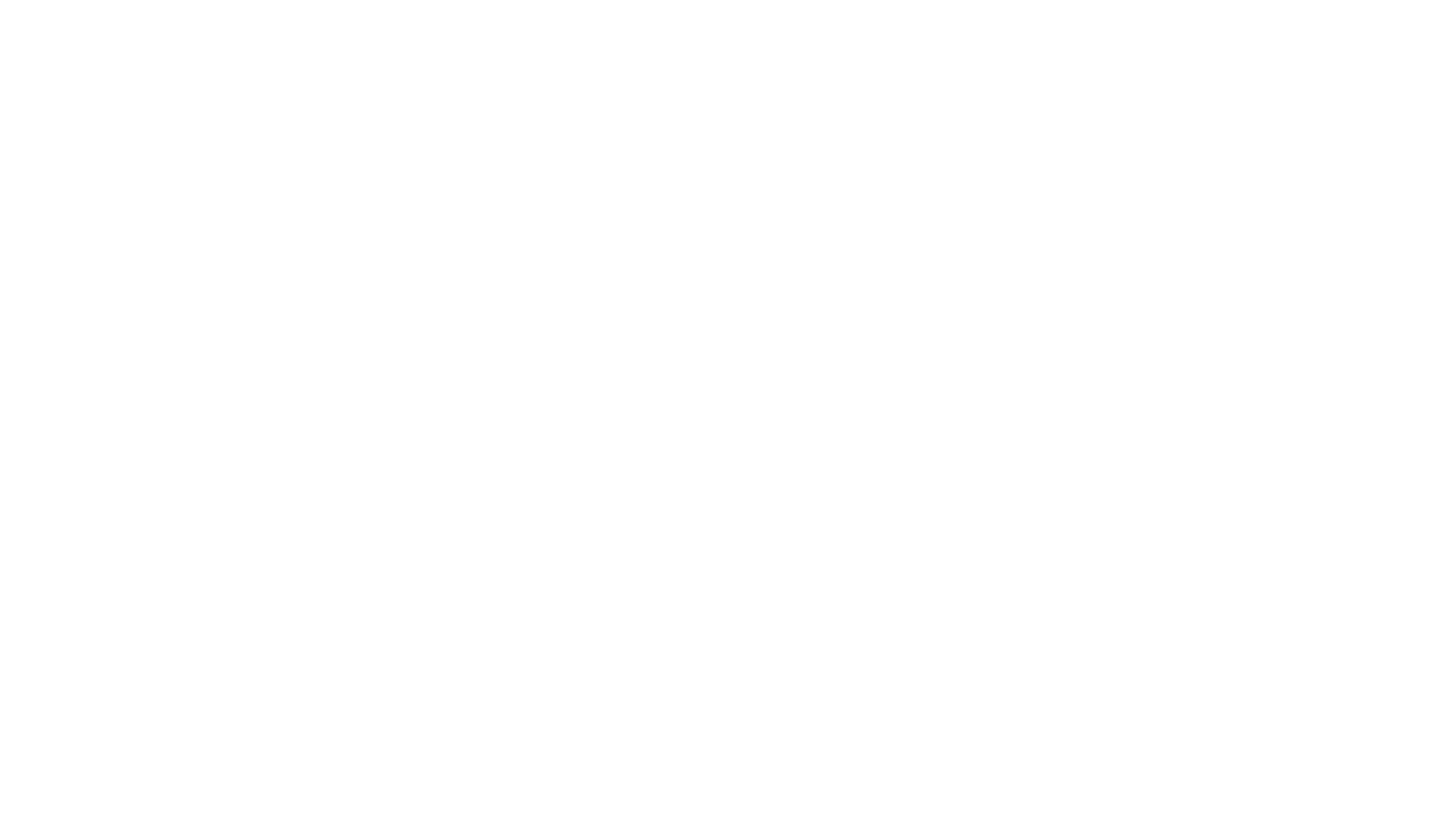 scroll, scrollTop: 0, scrollLeft: 0, axis: both 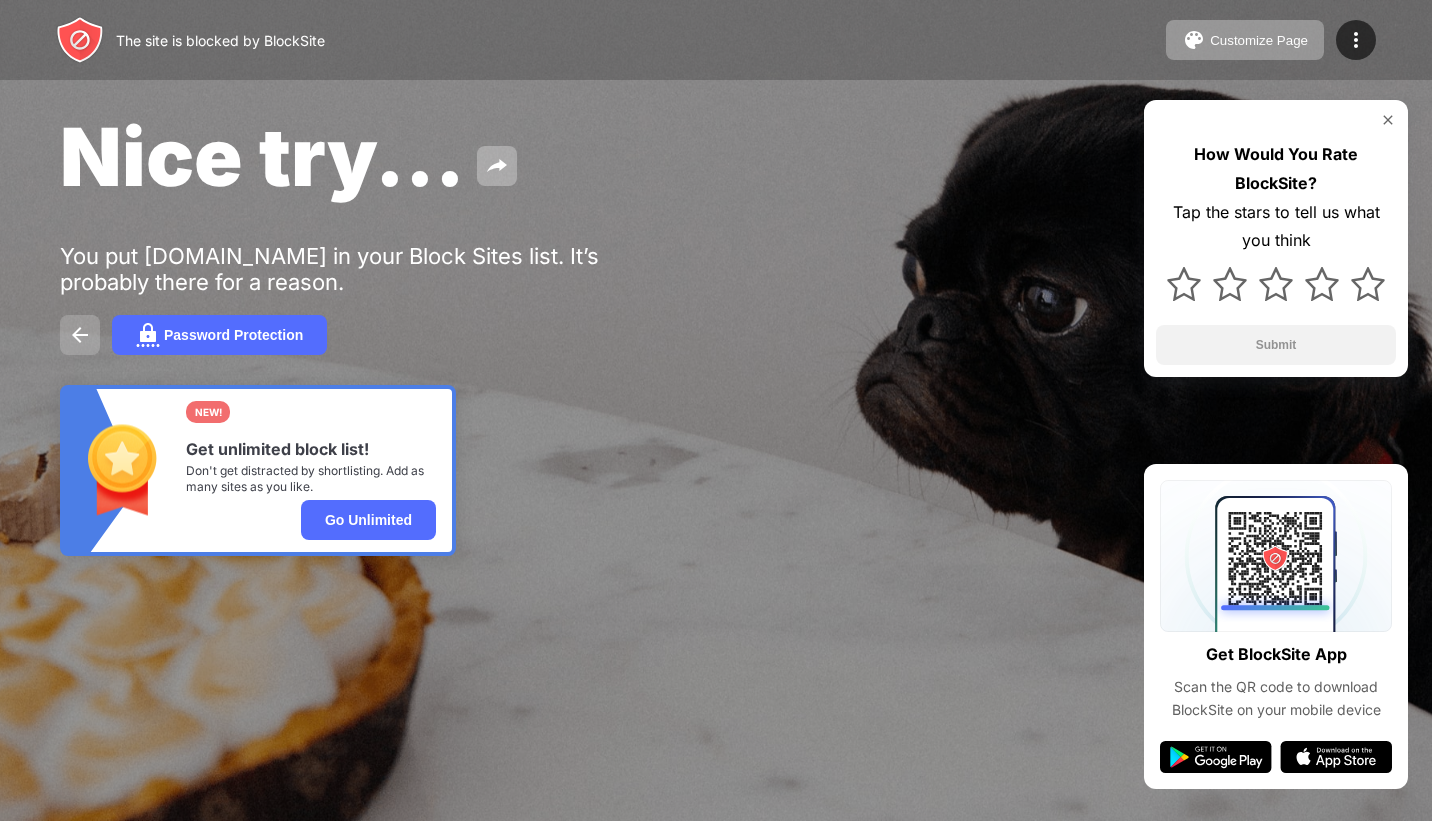 click at bounding box center (80, 335) 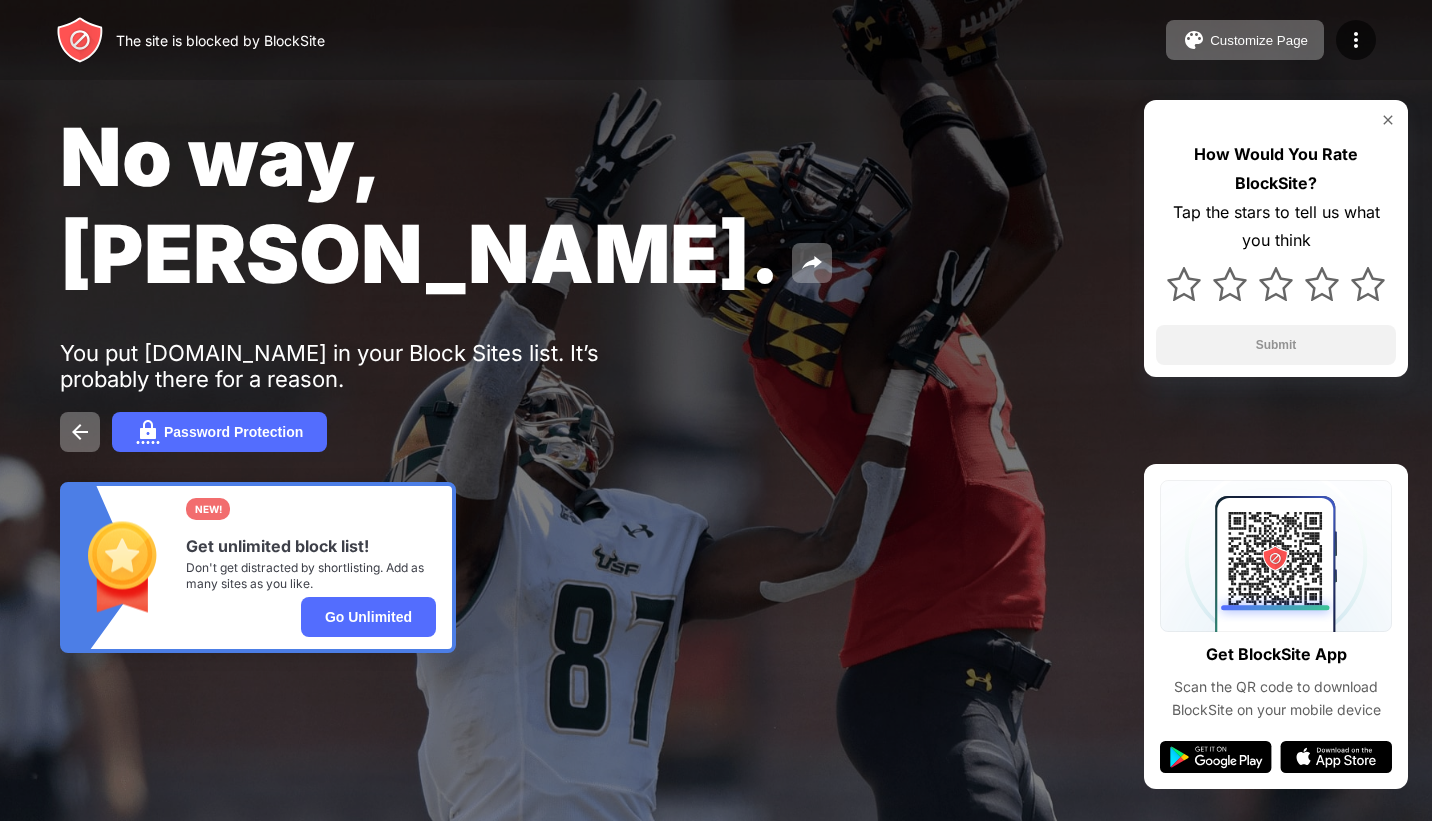 scroll, scrollTop: 0, scrollLeft: 0, axis: both 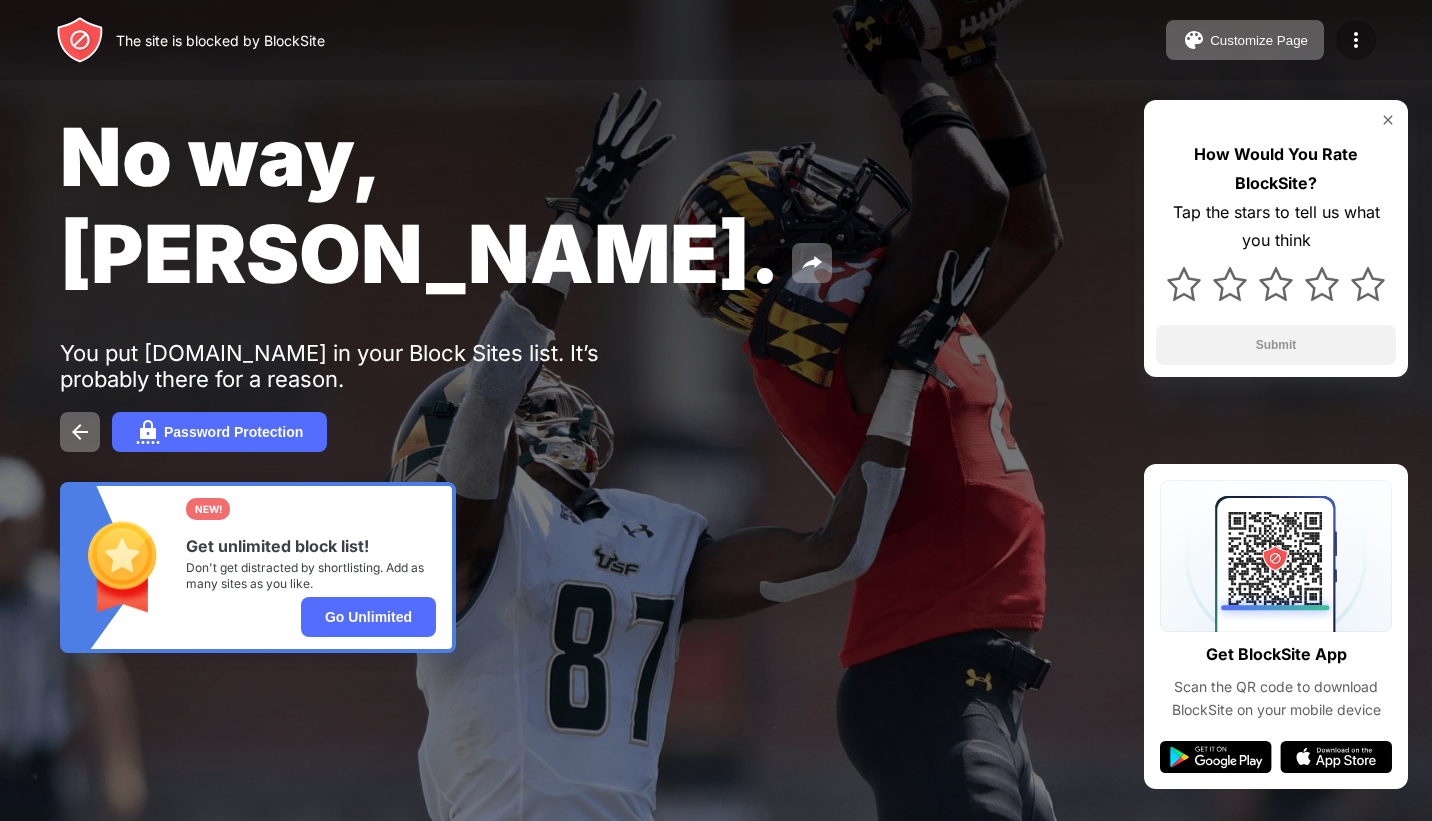 click at bounding box center (1356, 40) 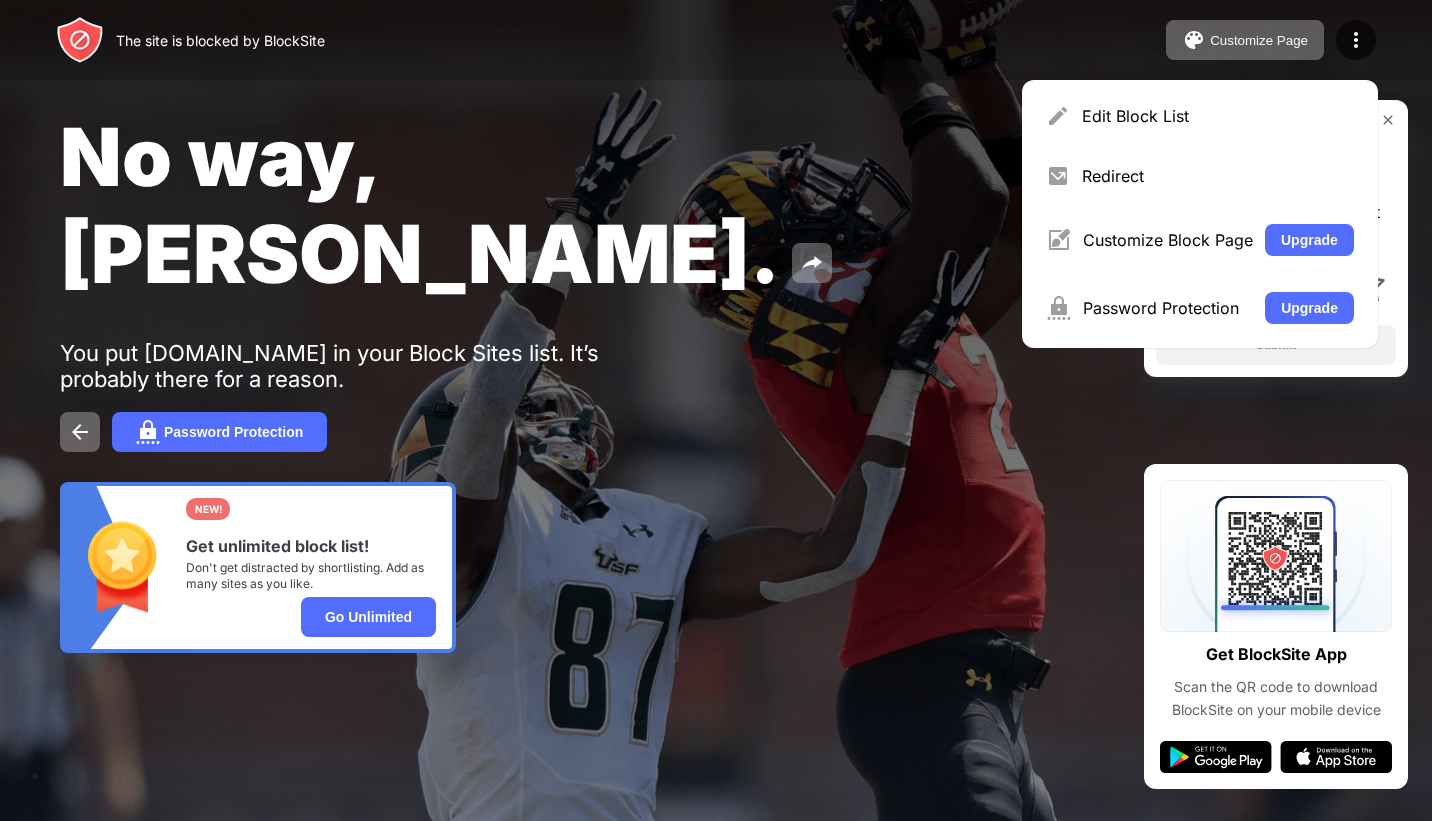 click on "Edit Block List" at bounding box center (1200, 116) 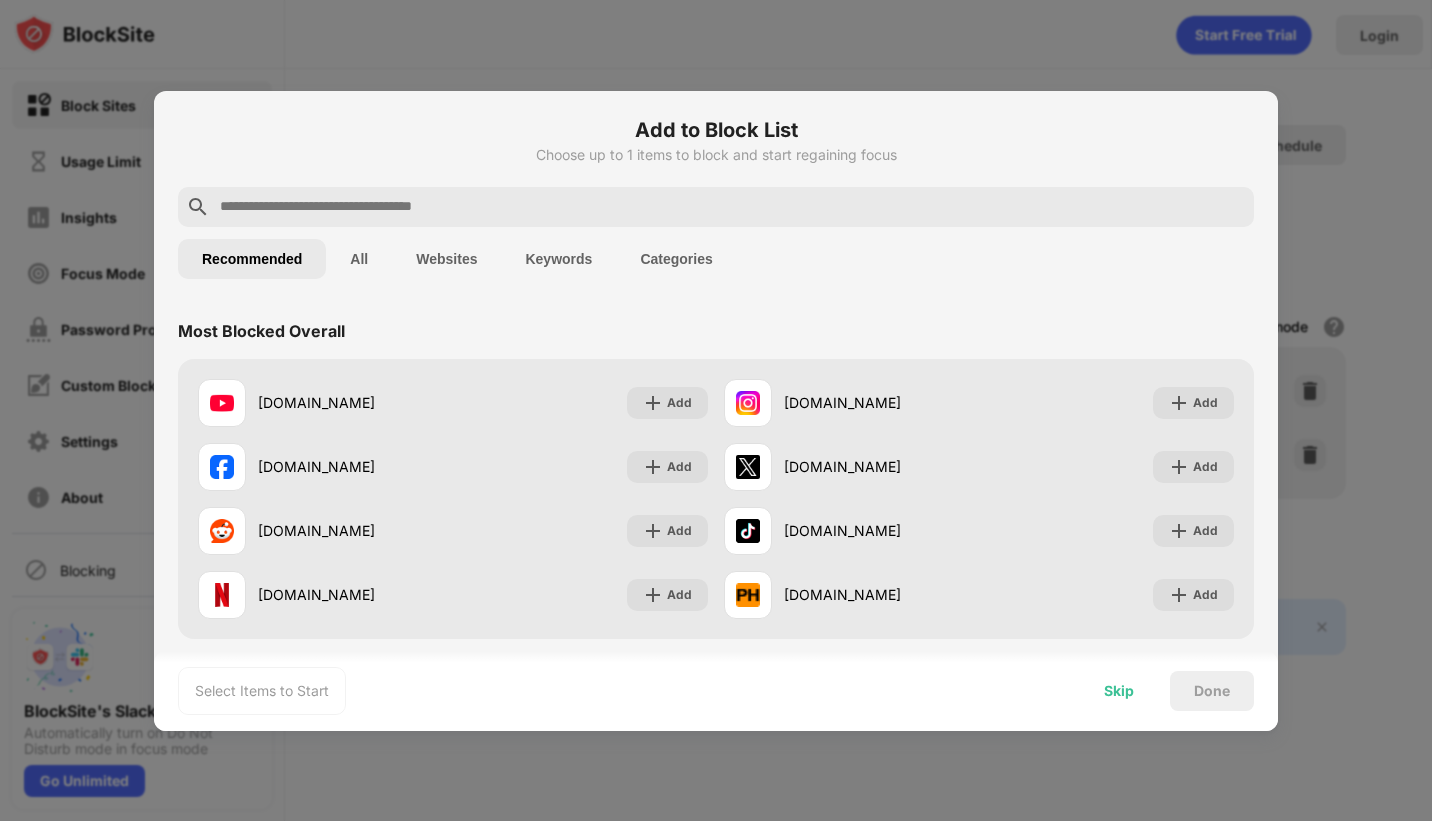 click on "Skip" at bounding box center [1119, 691] 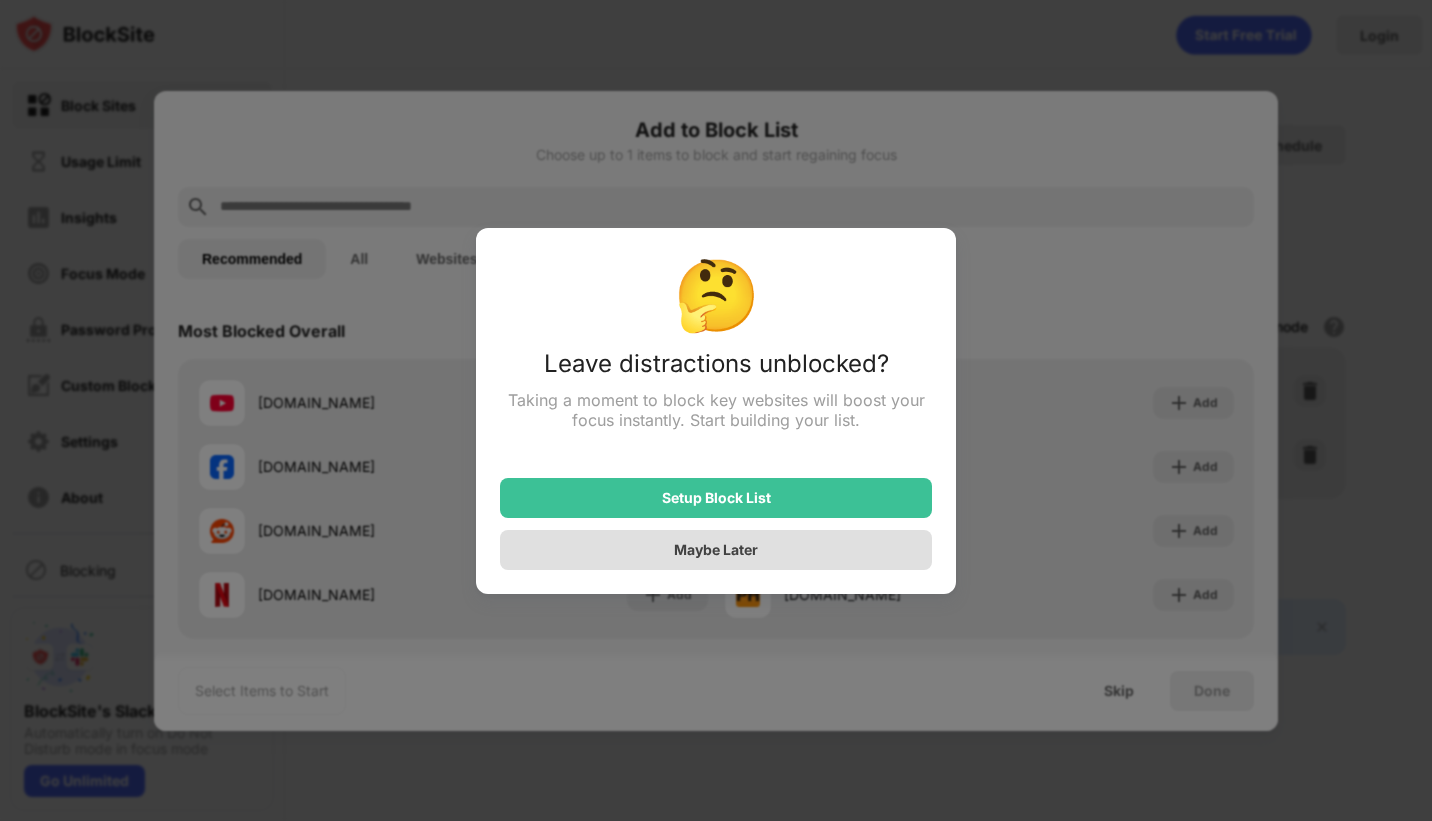 click on "Maybe Later" at bounding box center [716, 550] 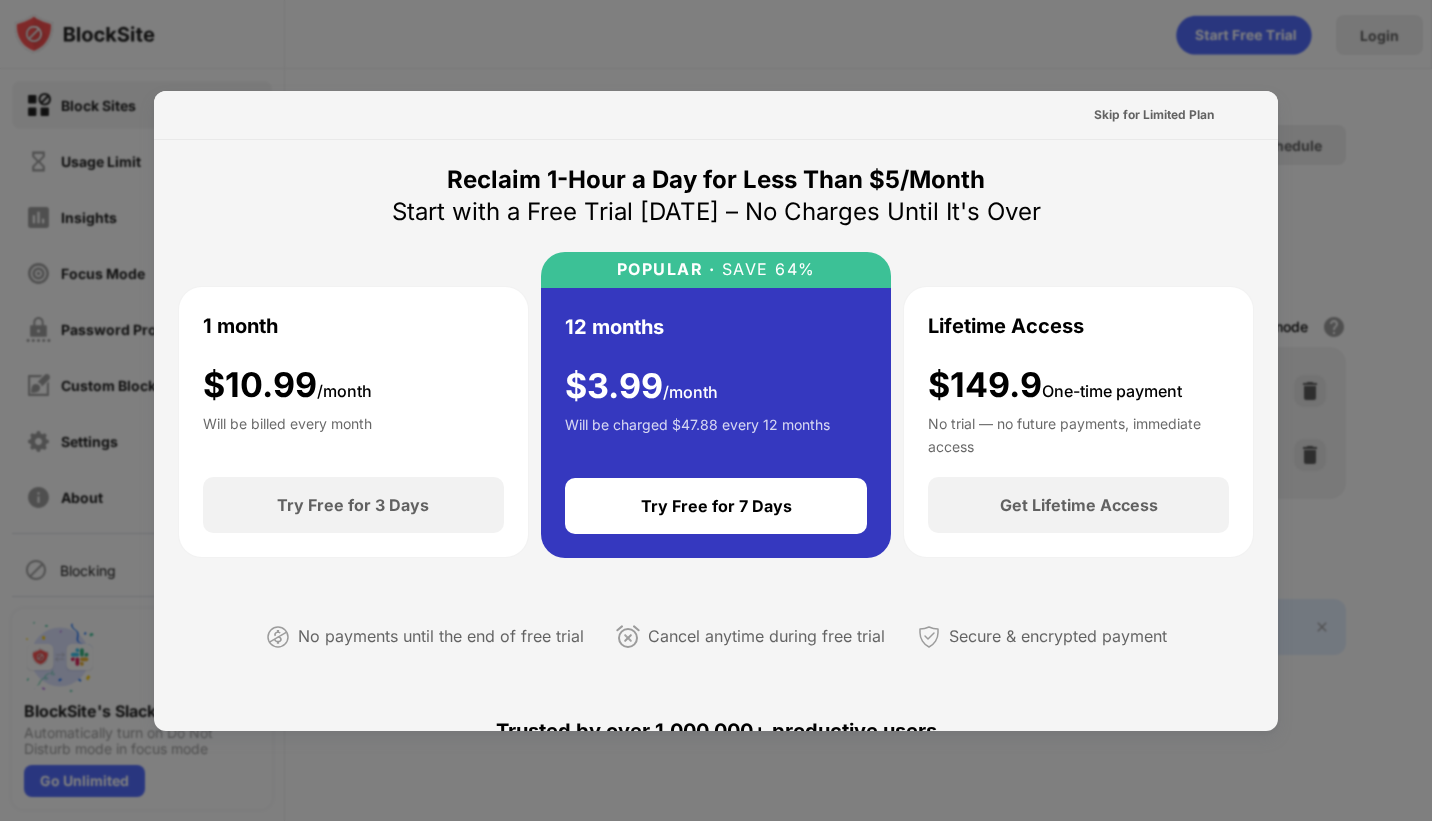 click at bounding box center [716, 410] 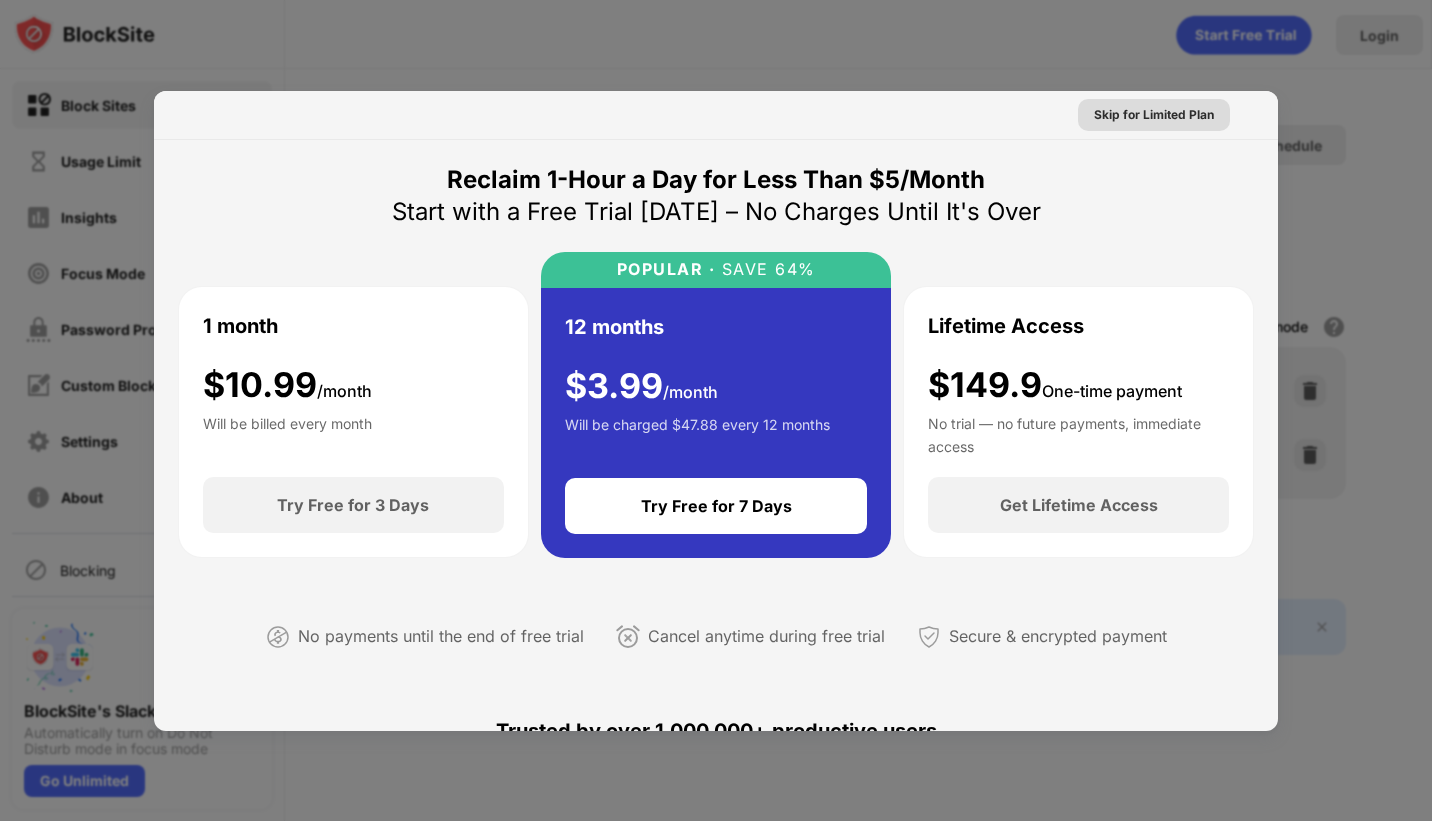 click on "Skip for Limited Plan" at bounding box center [1154, 115] 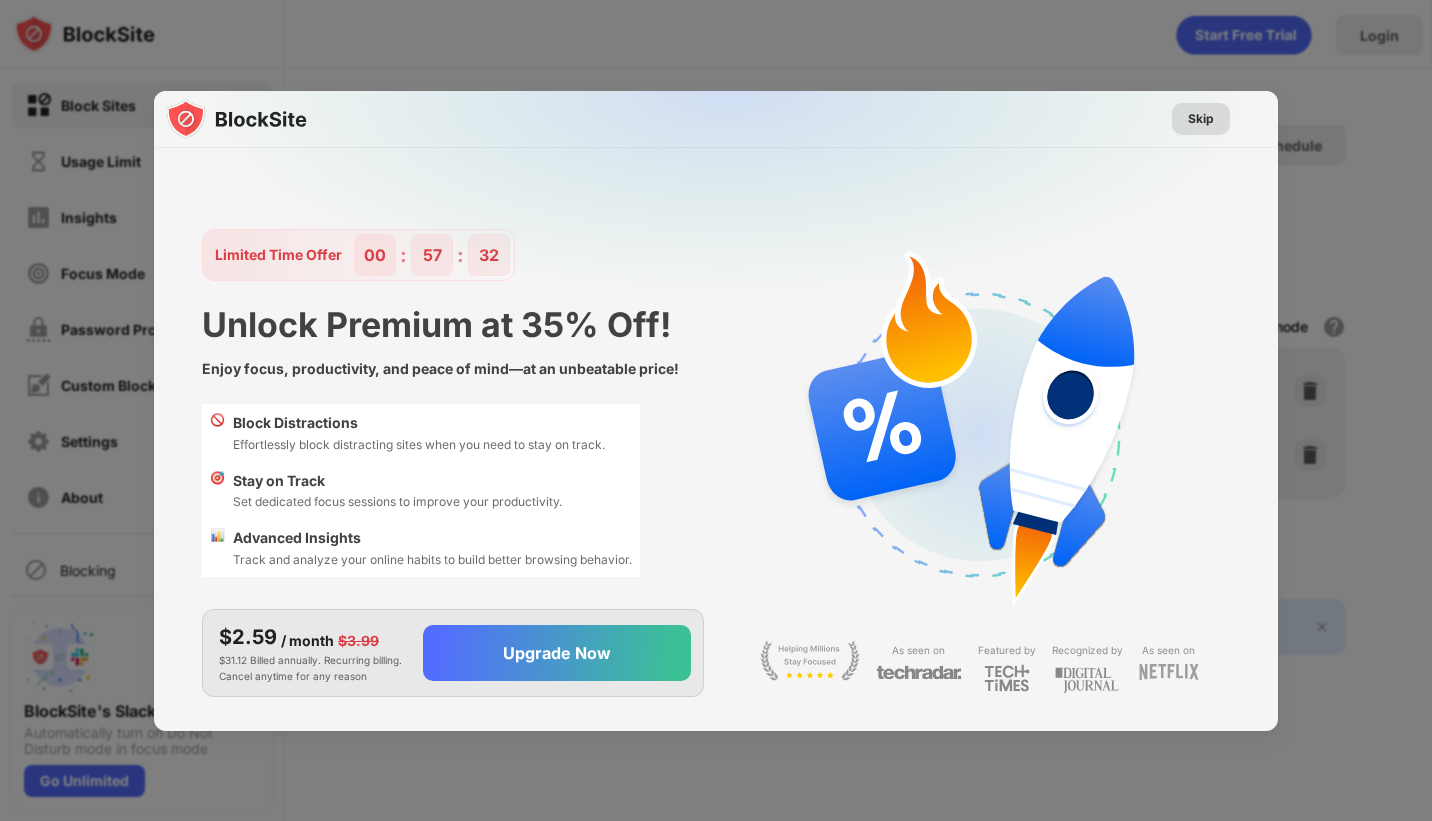 click on "Skip" at bounding box center (1201, 119) 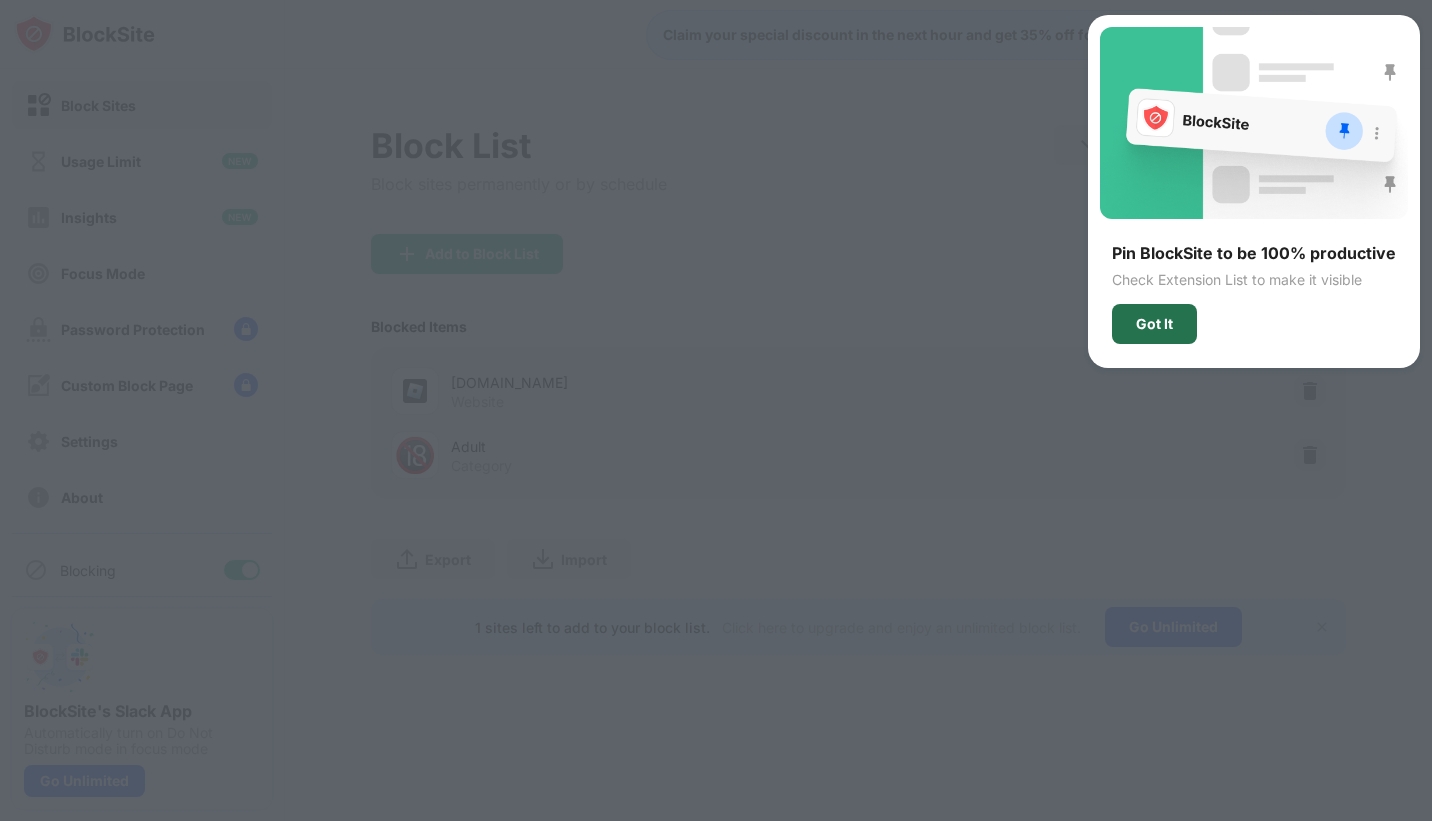 click on "Got It" at bounding box center (1154, 324) 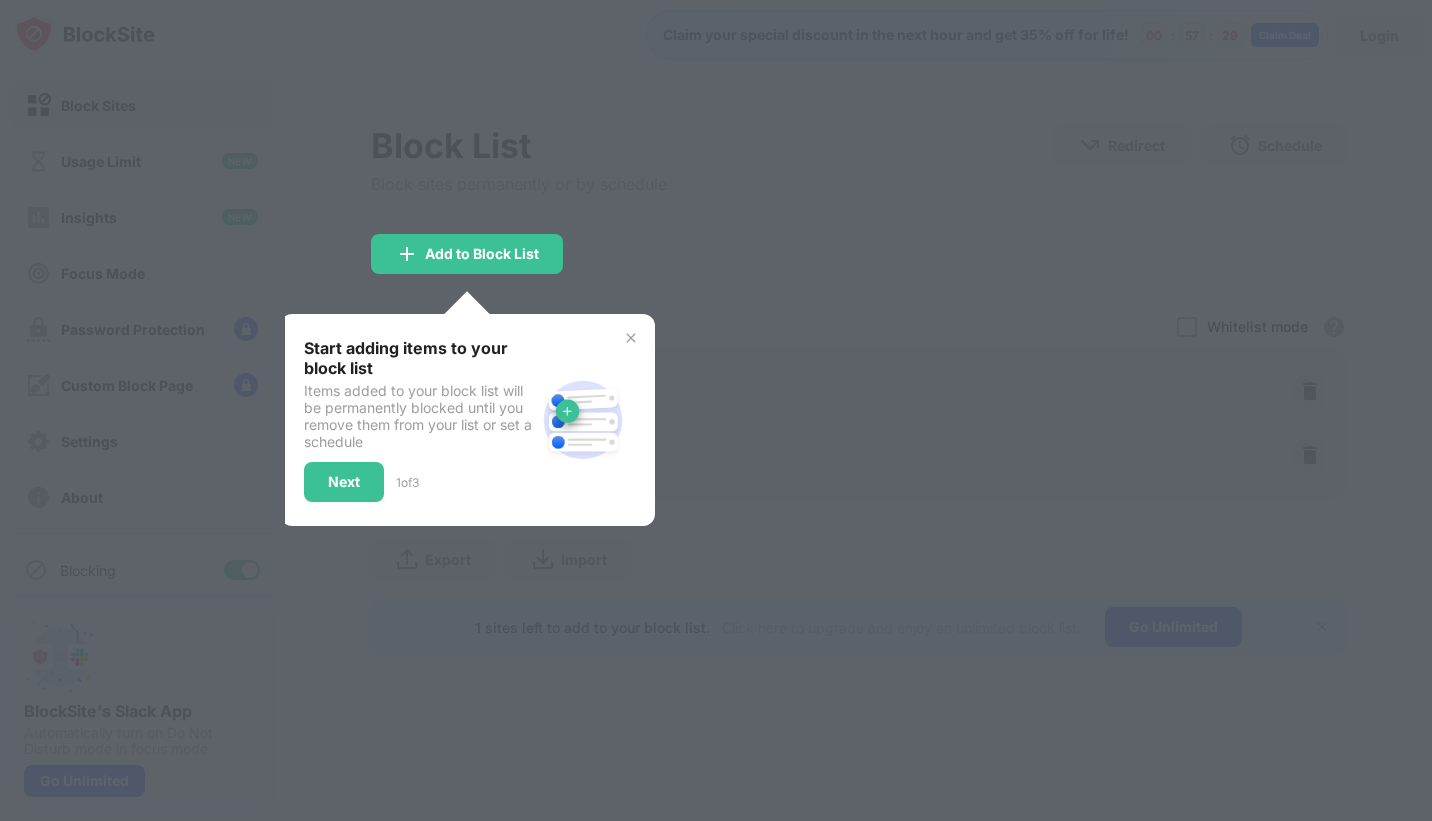 click on "Add to Block List" at bounding box center [467, 254] 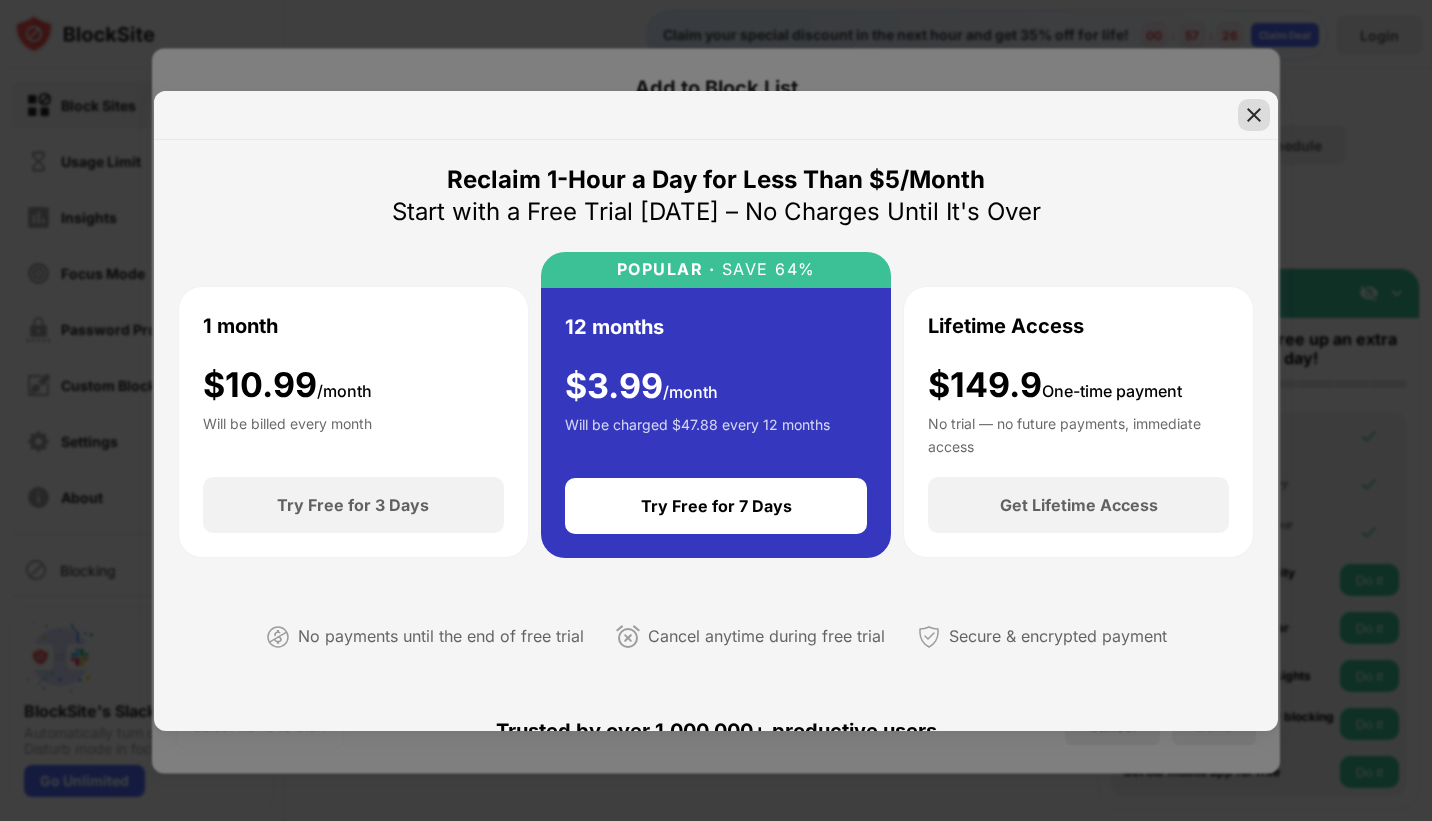 click at bounding box center (1254, 115) 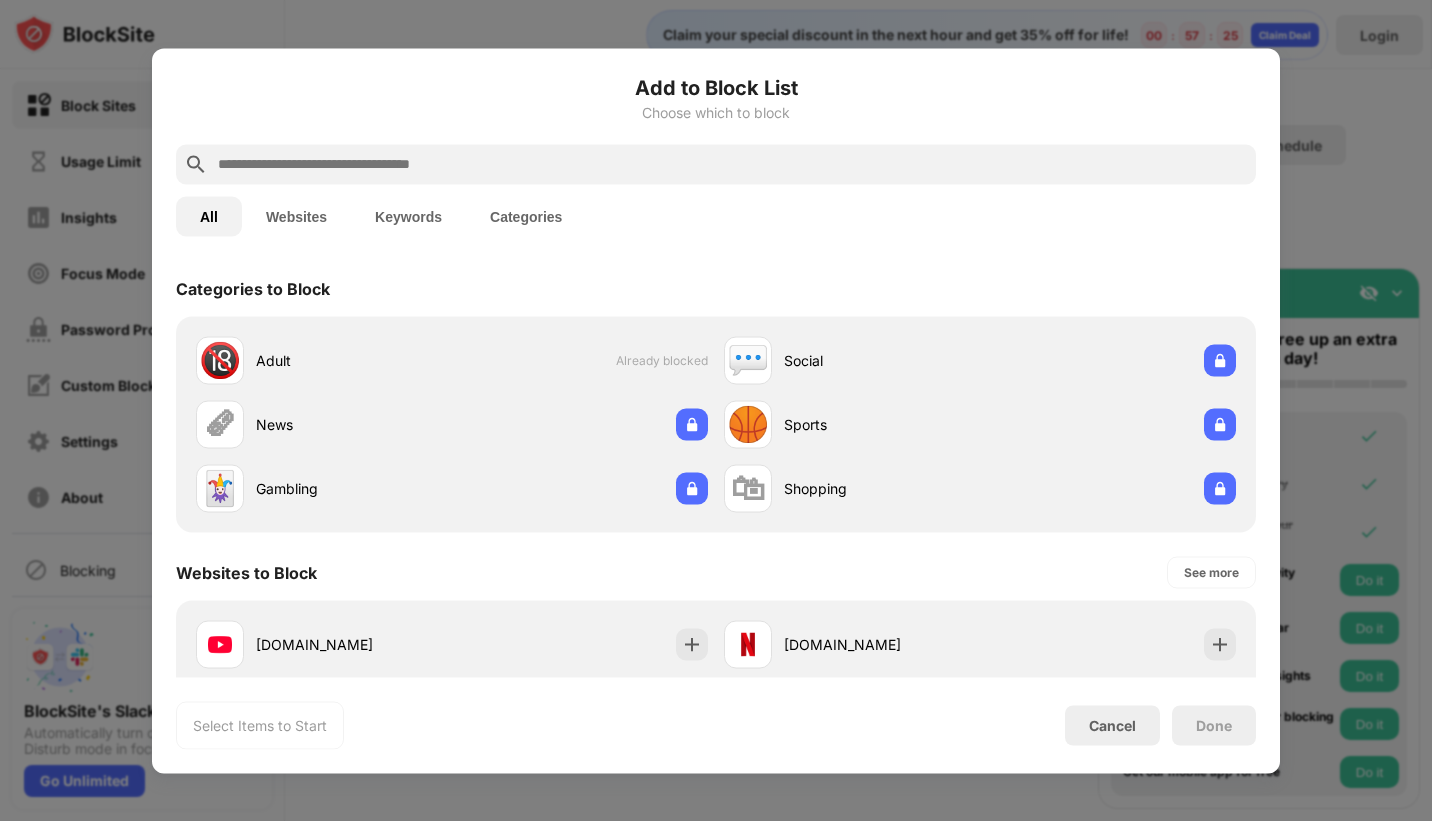 click at bounding box center [716, 410] 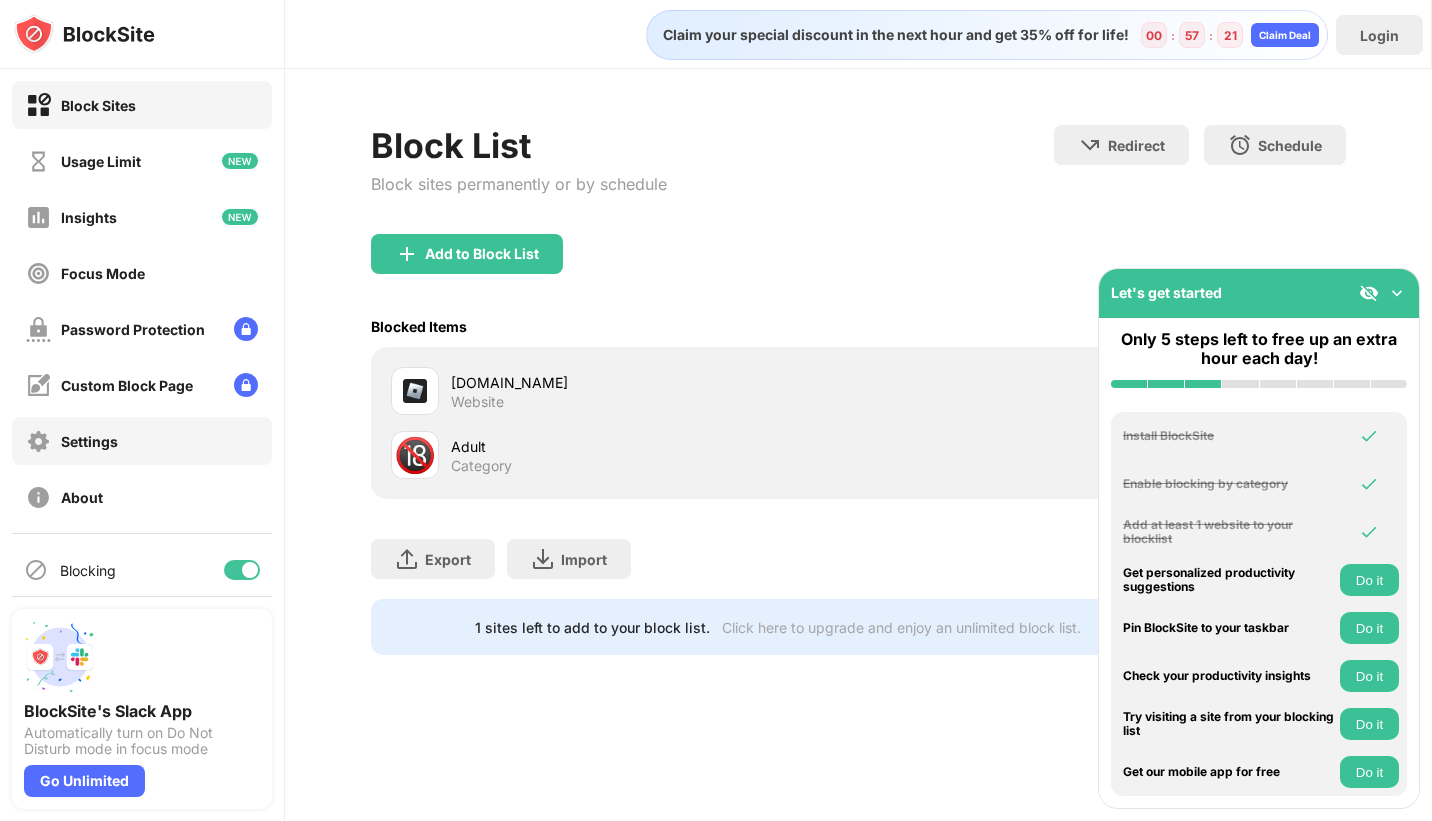 click on "Settings" at bounding box center [142, 441] 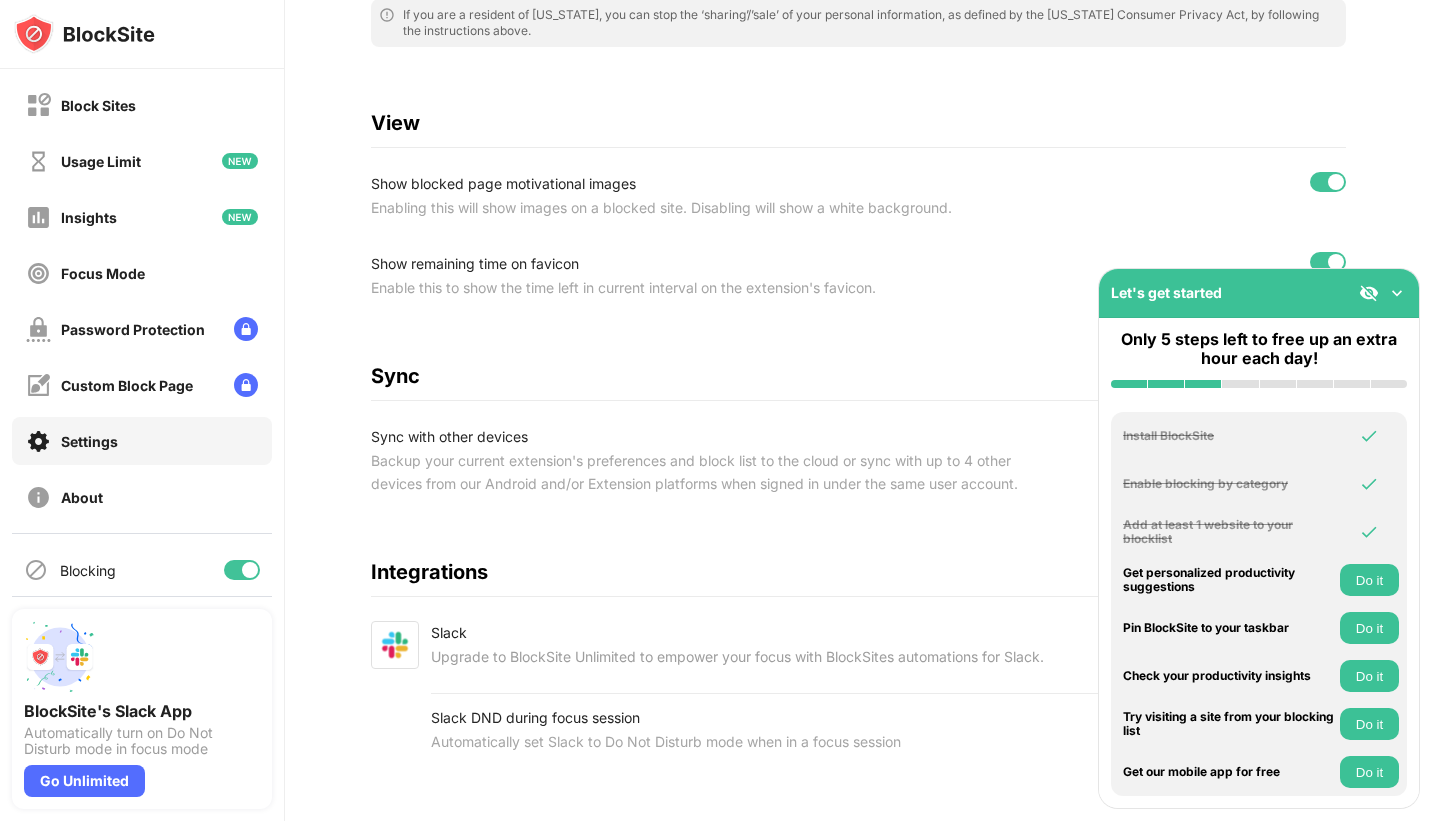scroll, scrollTop: 696, scrollLeft: 0, axis: vertical 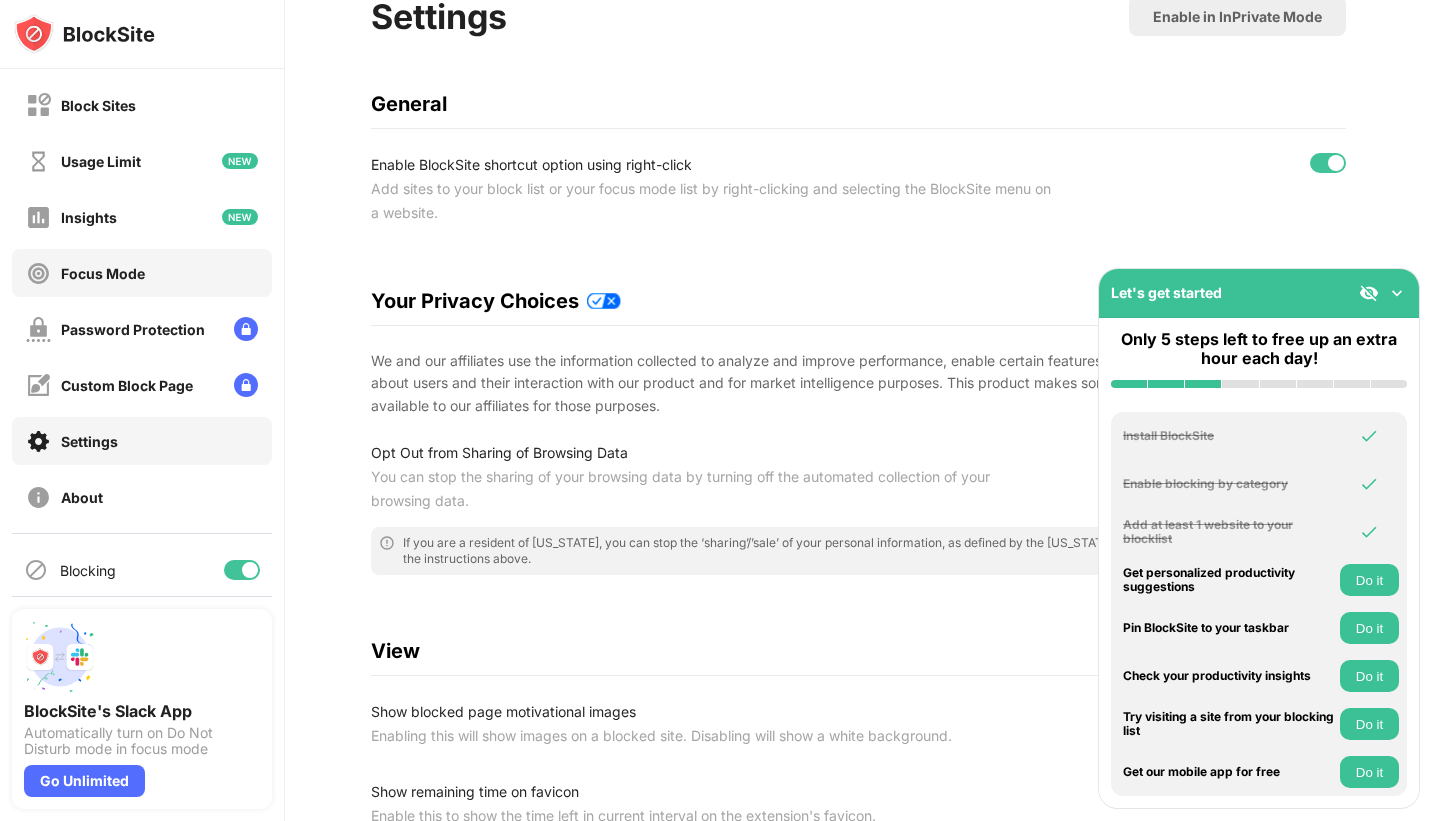 click on "Focus Mode" at bounding box center [103, 273] 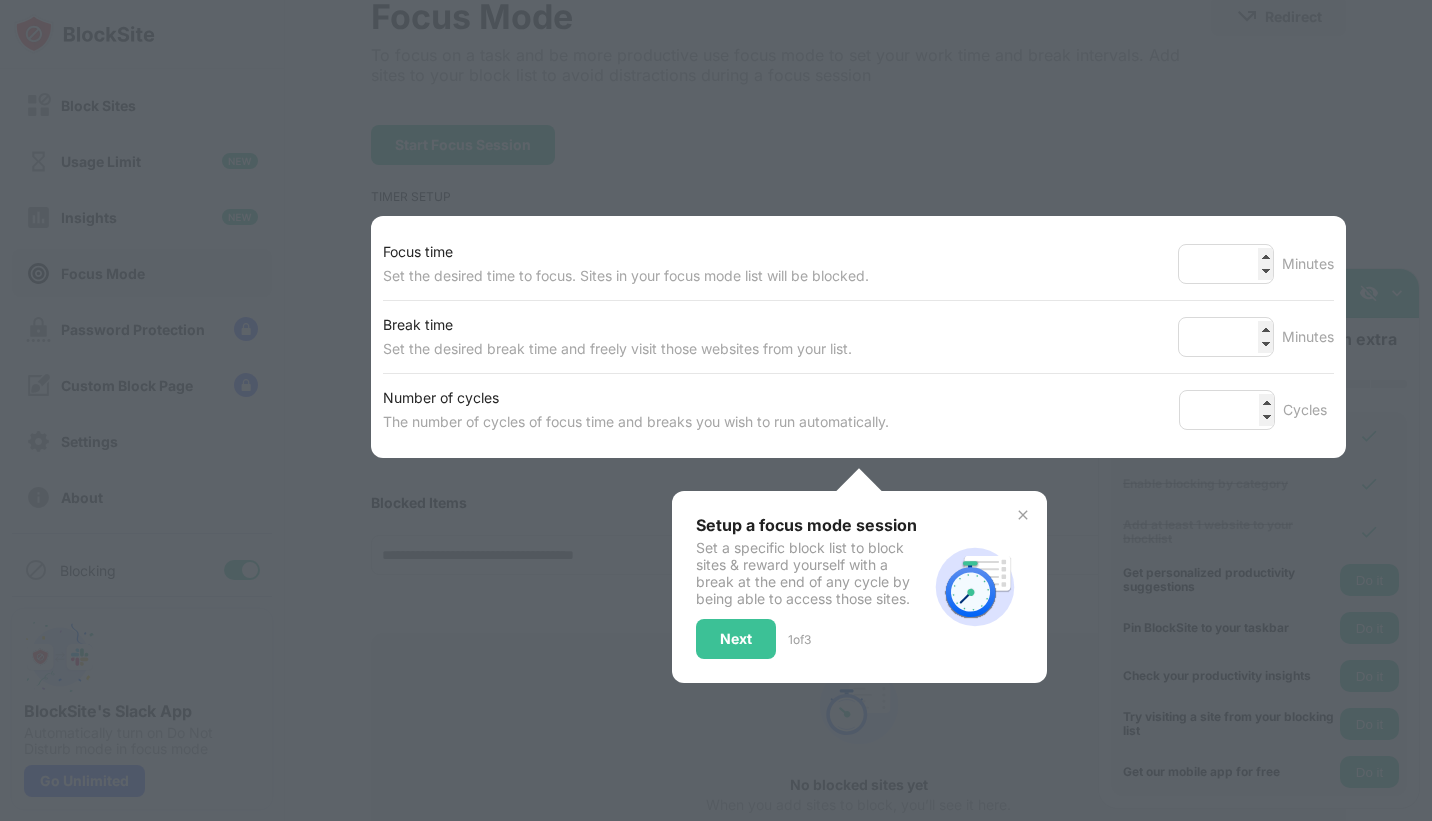 click on "Break time" at bounding box center [617, 325] 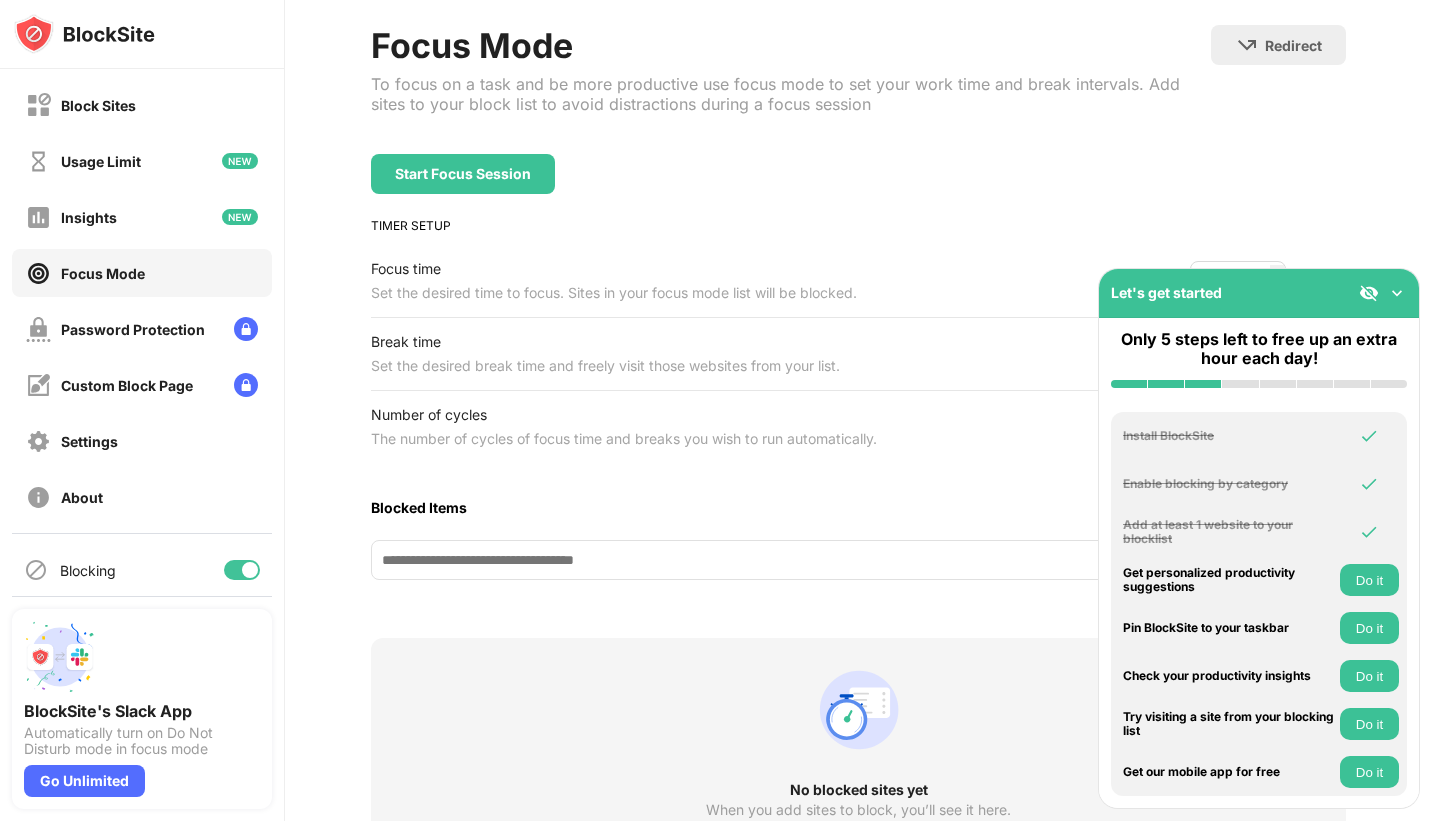 scroll, scrollTop: 0, scrollLeft: 0, axis: both 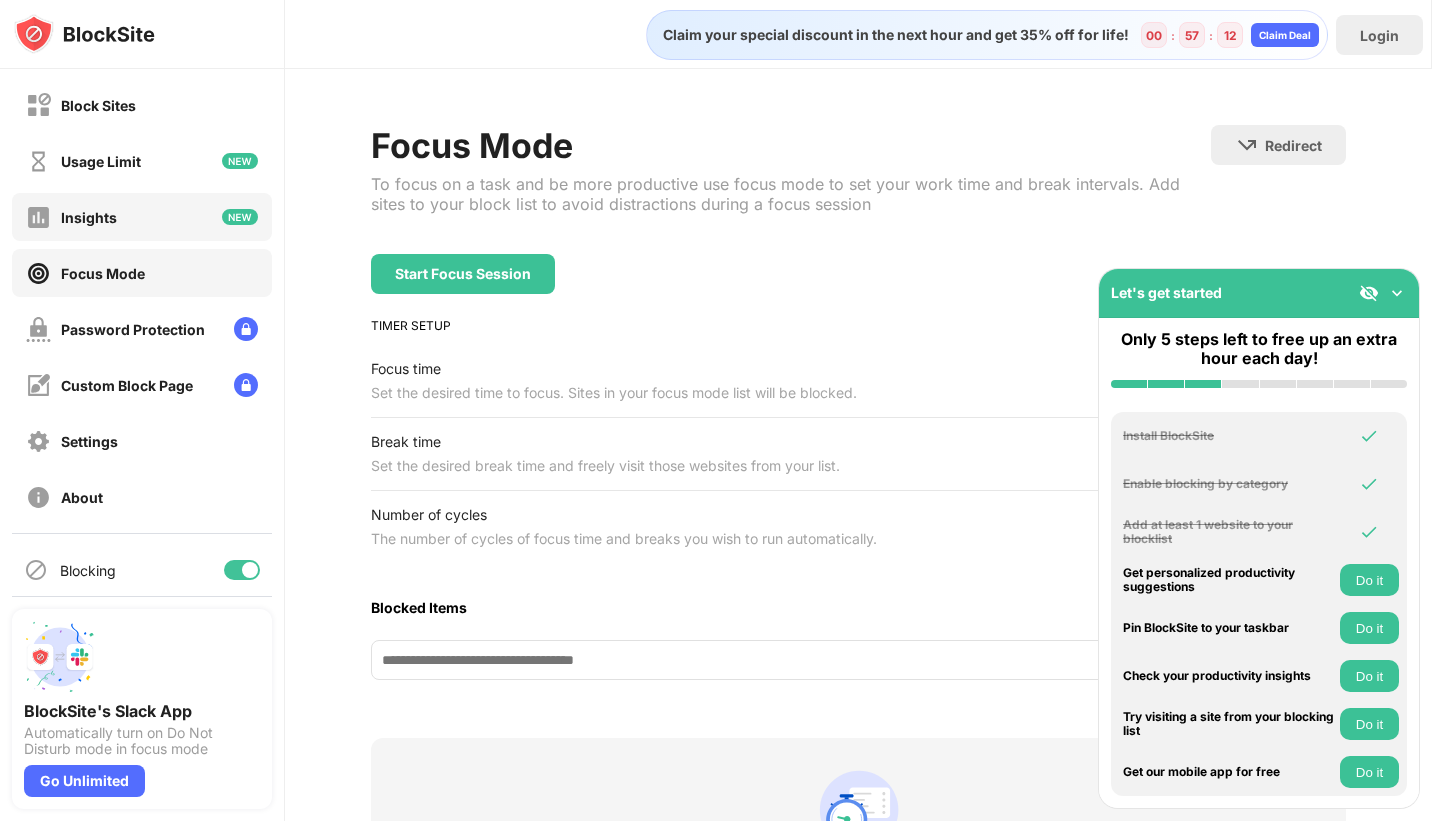 click on "Insights" at bounding box center [89, 217] 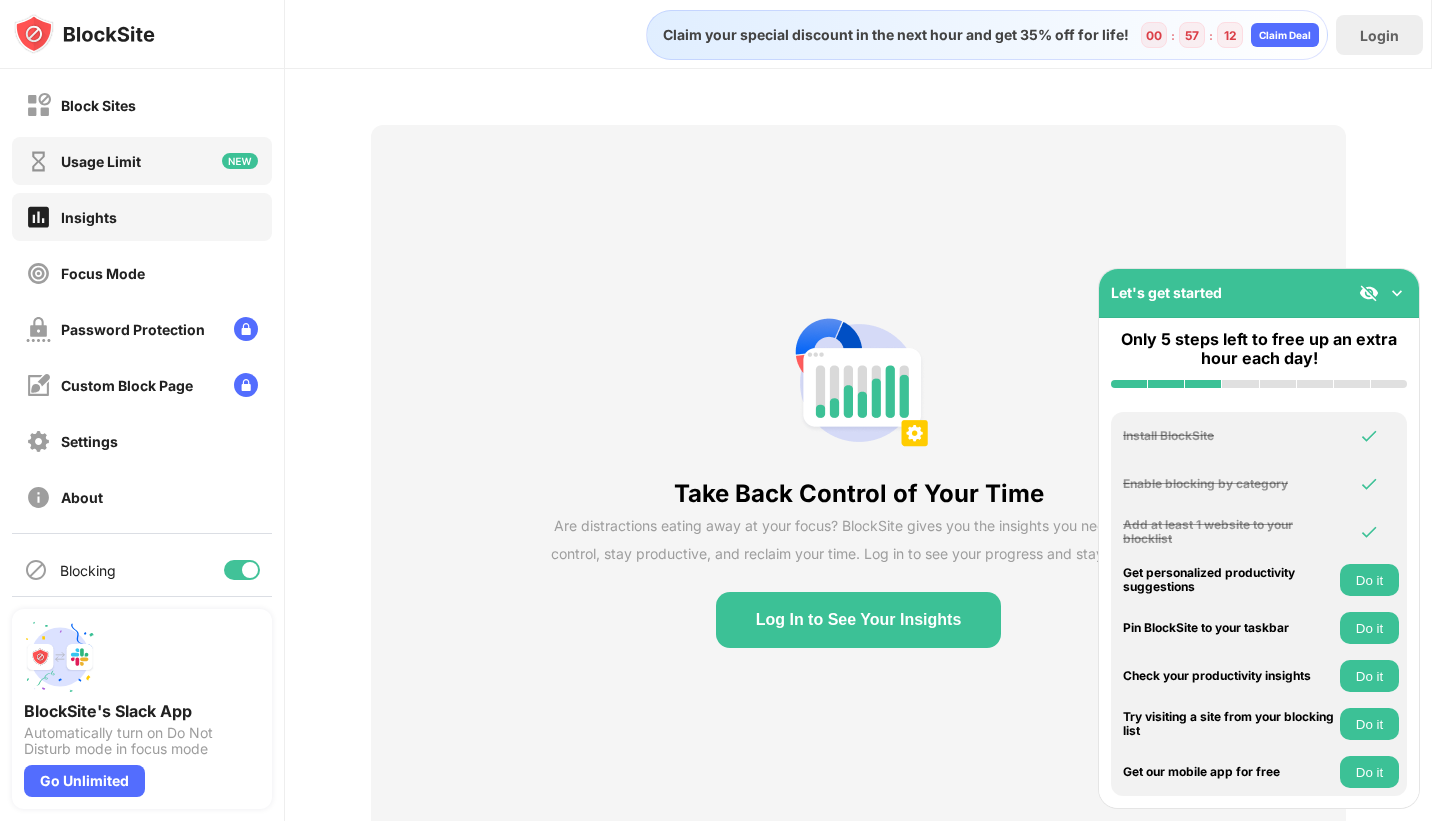 click on "Usage Limit" at bounding box center [101, 161] 